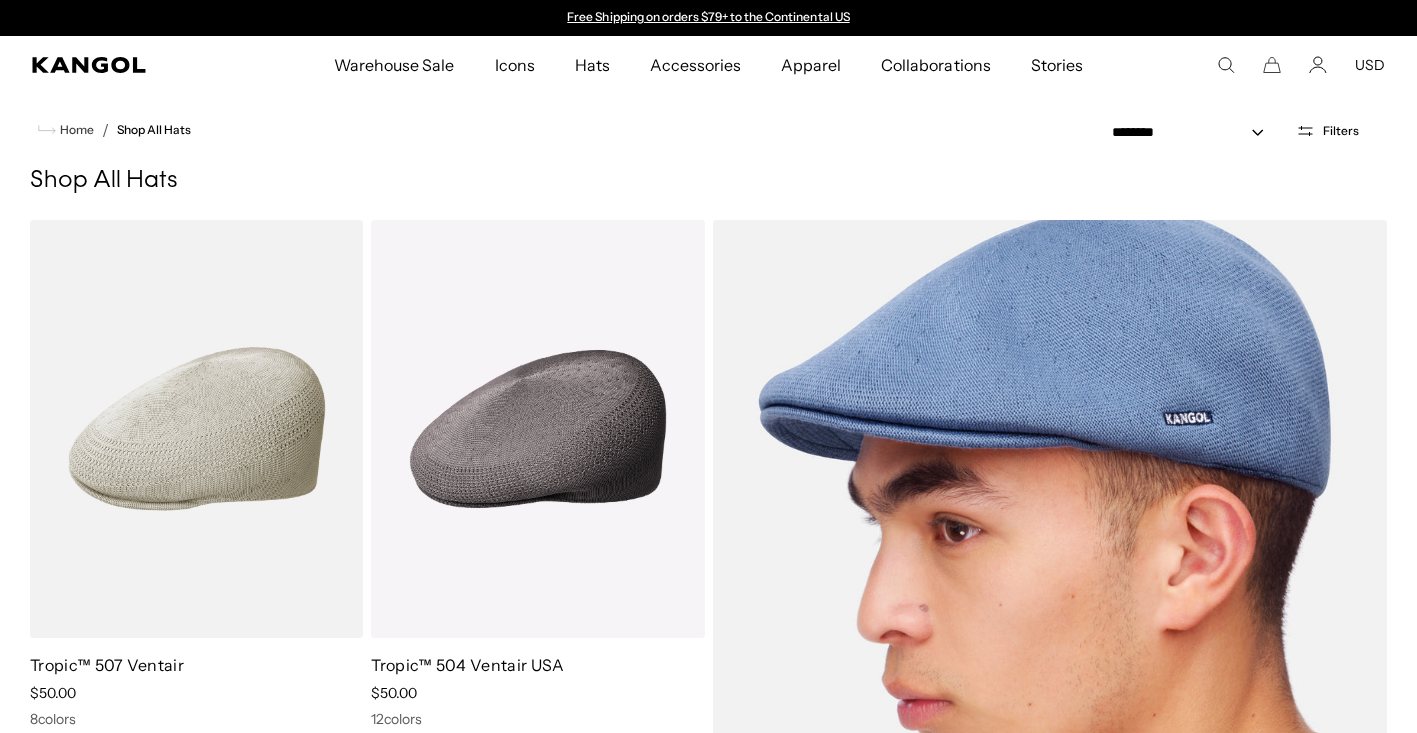 scroll, scrollTop: 100, scrollLeft: 0, axis: vertical 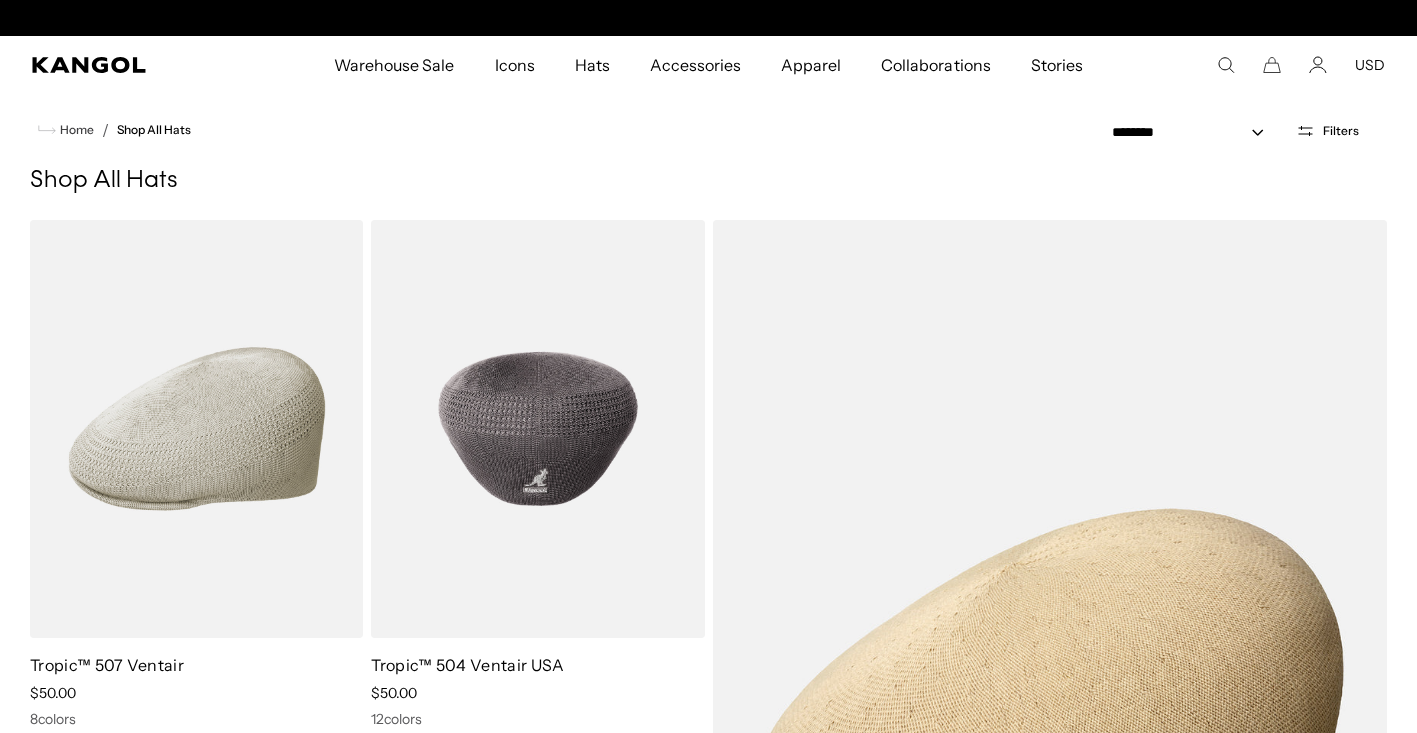 click at bounding box center [537, 429] 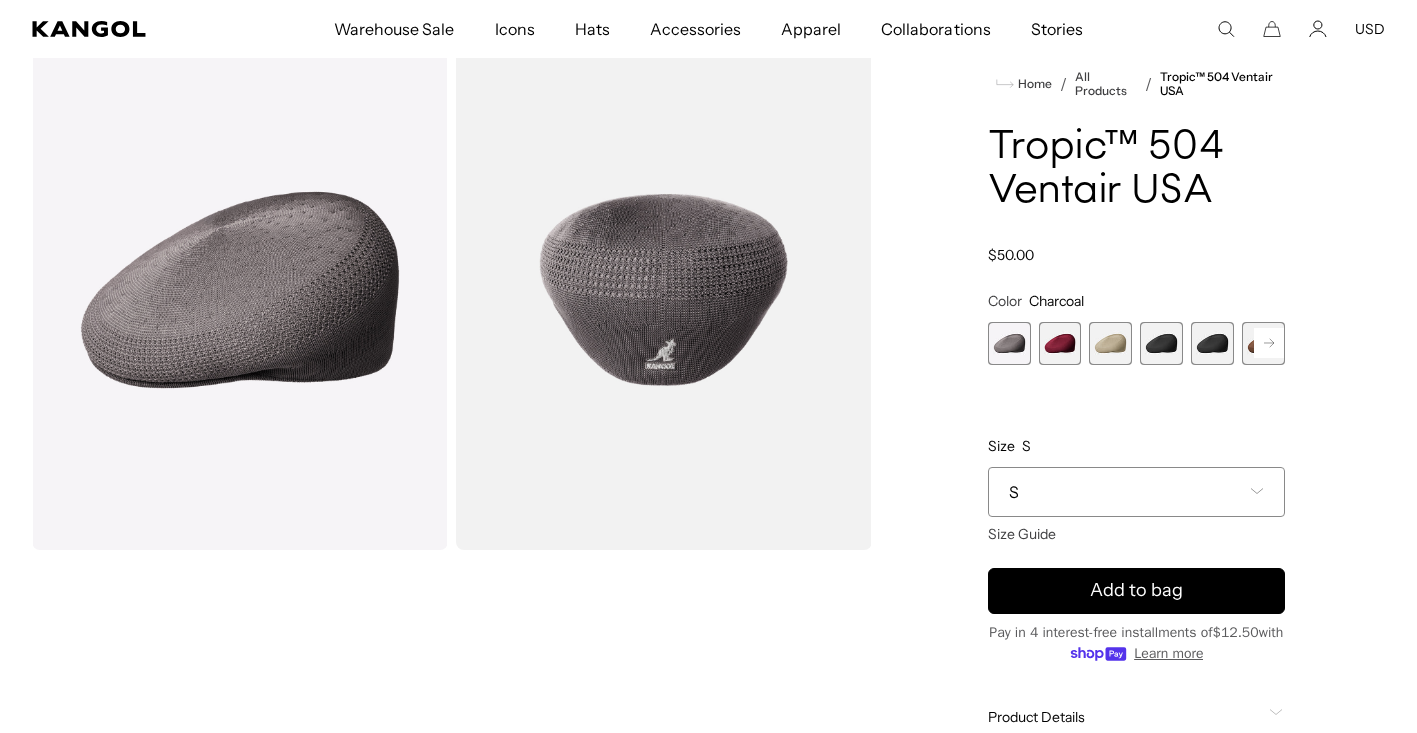 scroll, scrollTop: 100, scrollLeft: 0, axis: vertical 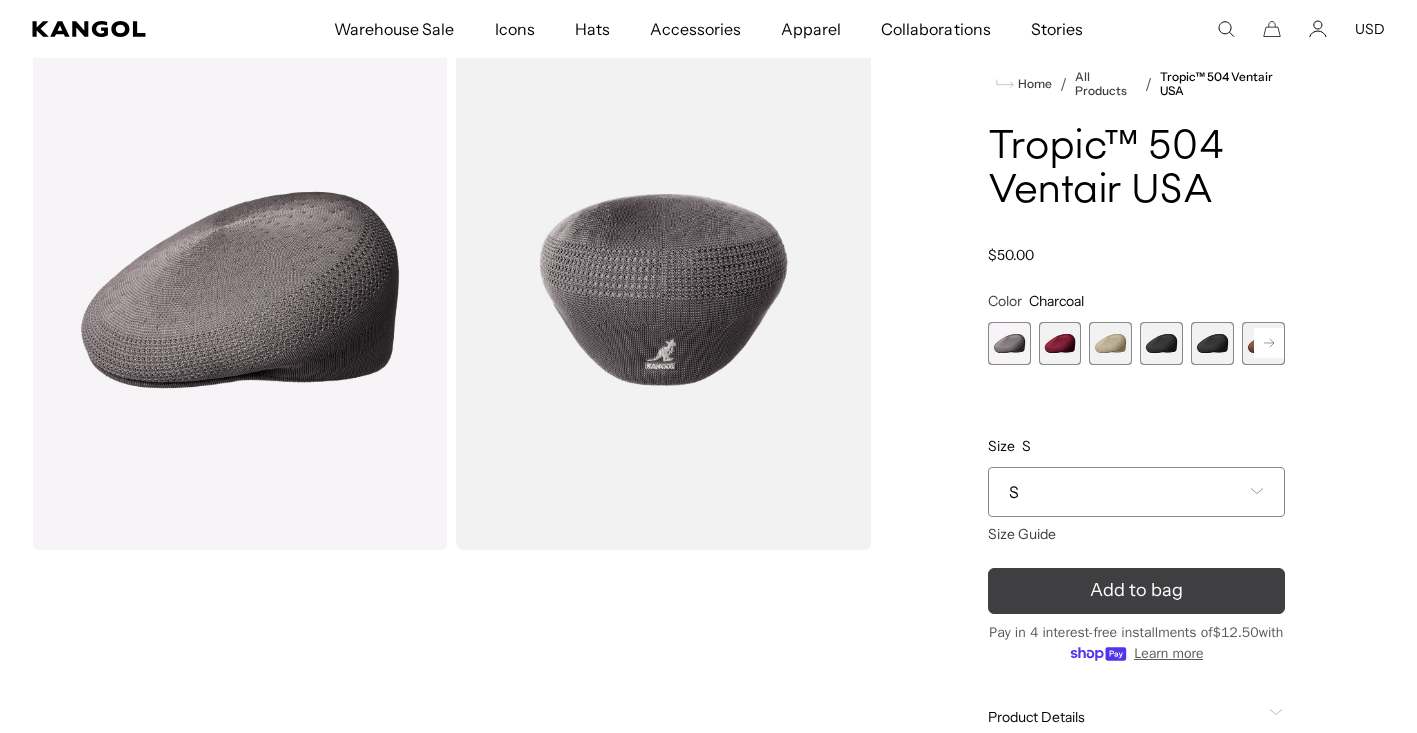 click on "Add to bag" at bounding box center [1136, 590] 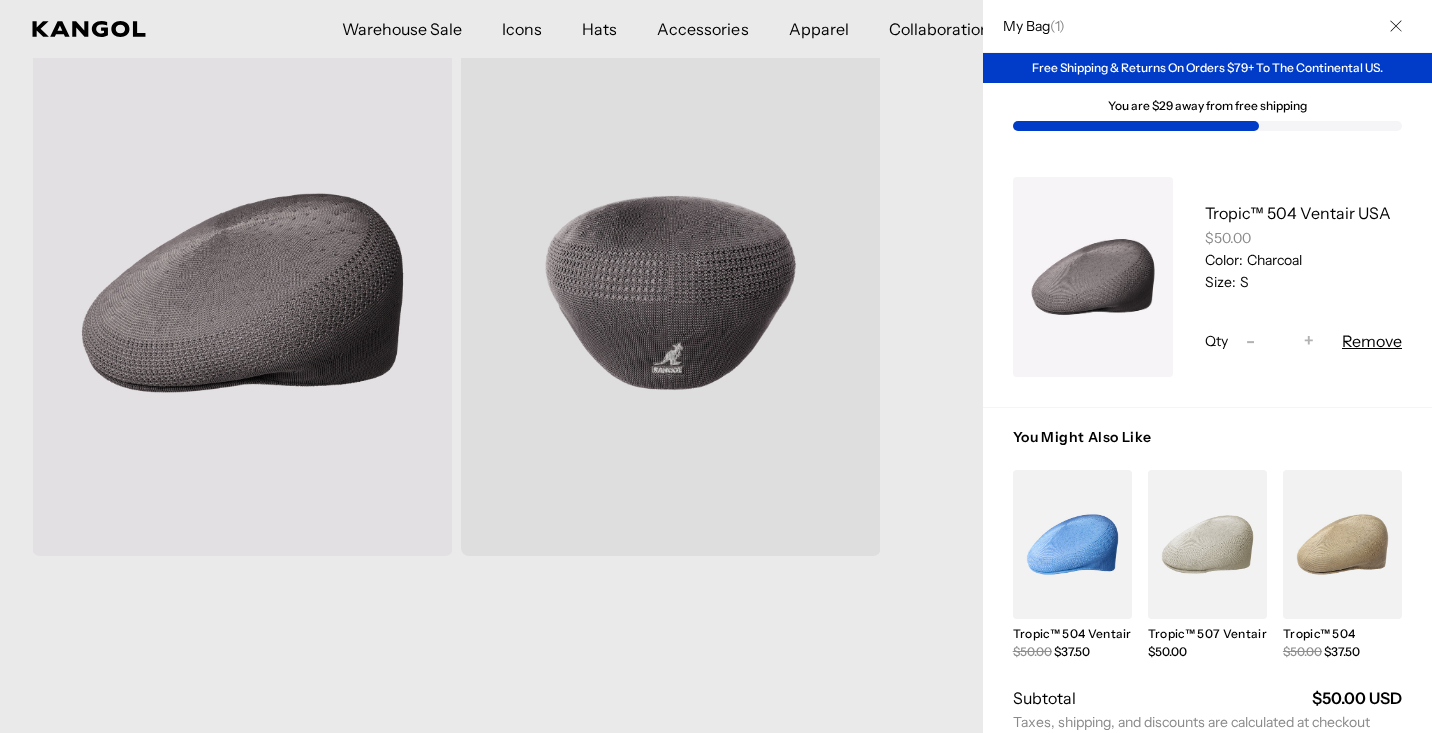 scroll, scrollTop: 0, scrollLeft: 412, axis: horizontal 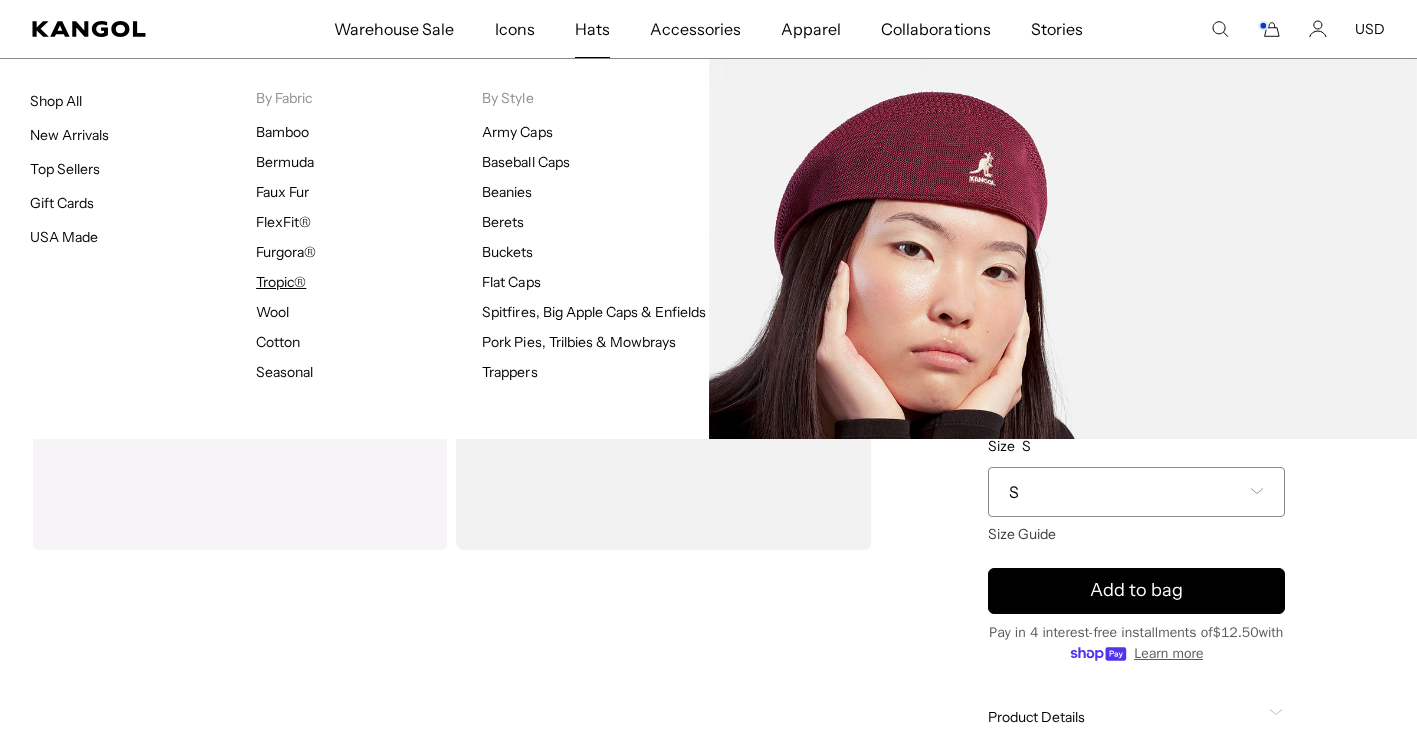 click on "Tropic®" at bounding box center [281, 282] 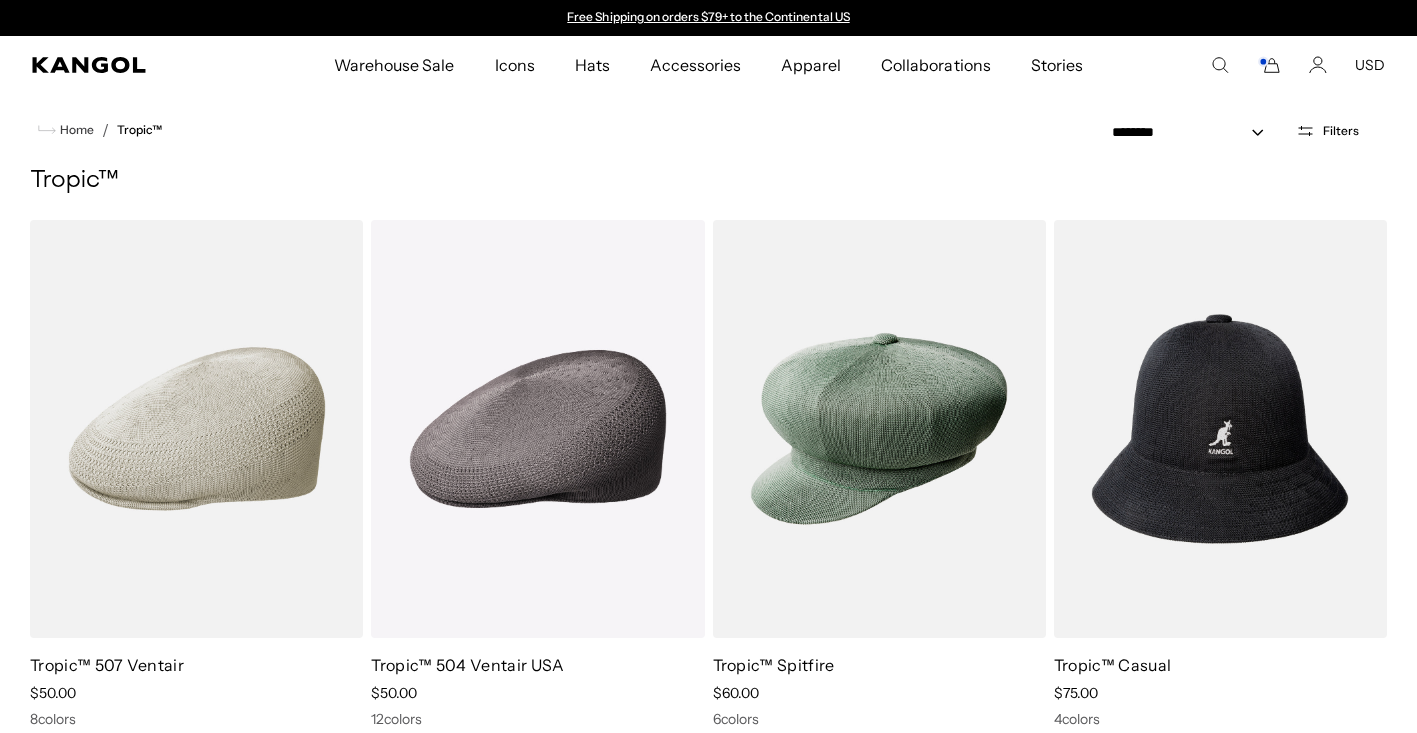 scroll, scrollTop: 0, scrollLeft: 0, axis: both 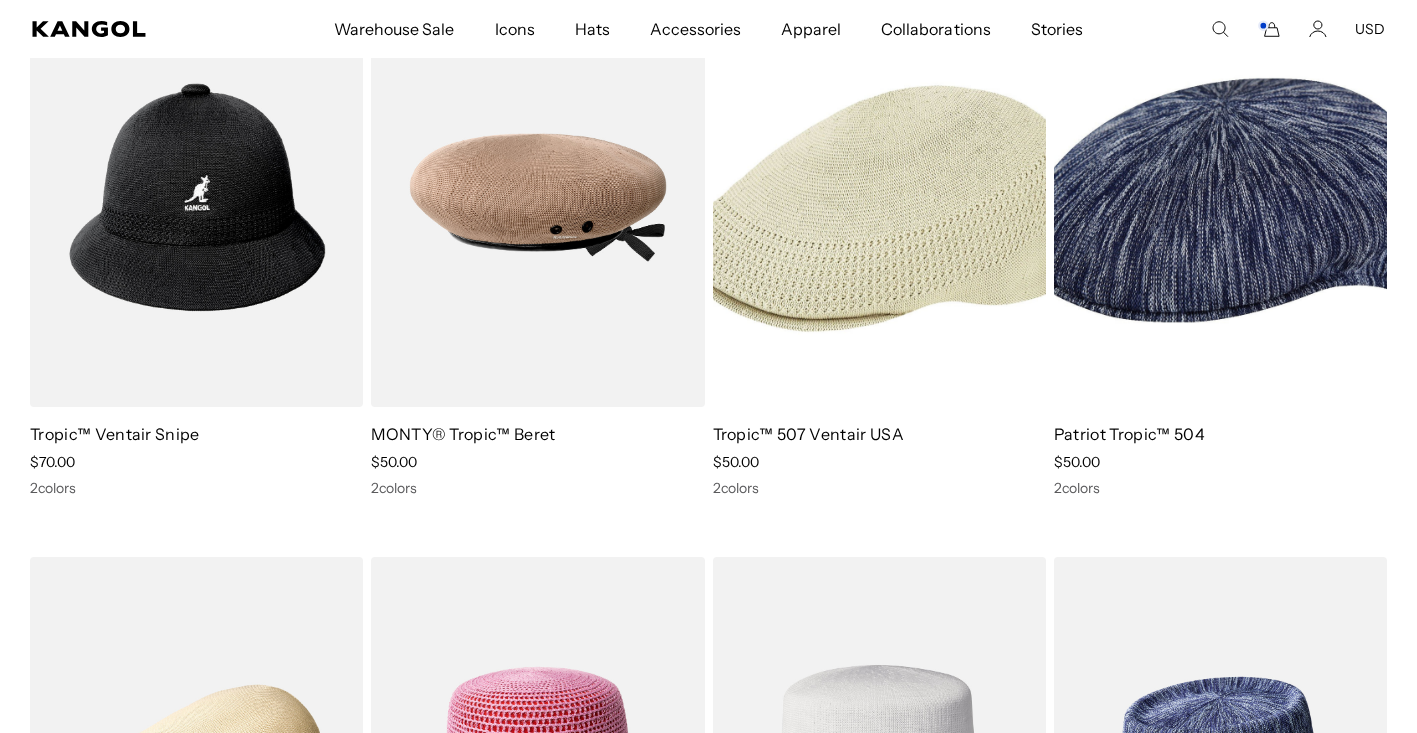 click at bounding box center (879, 197) 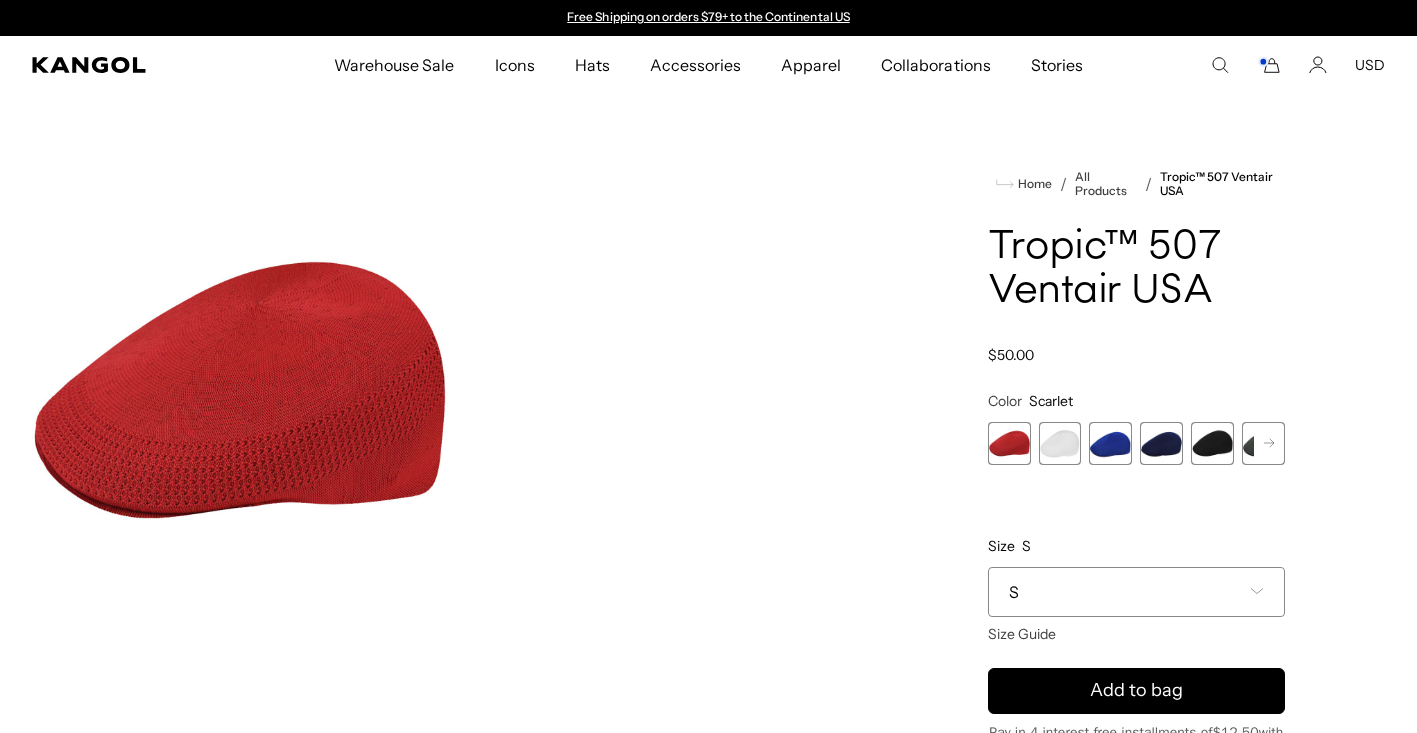 scroll, scrollTop: 0, scrollLeft: 0, axis: both 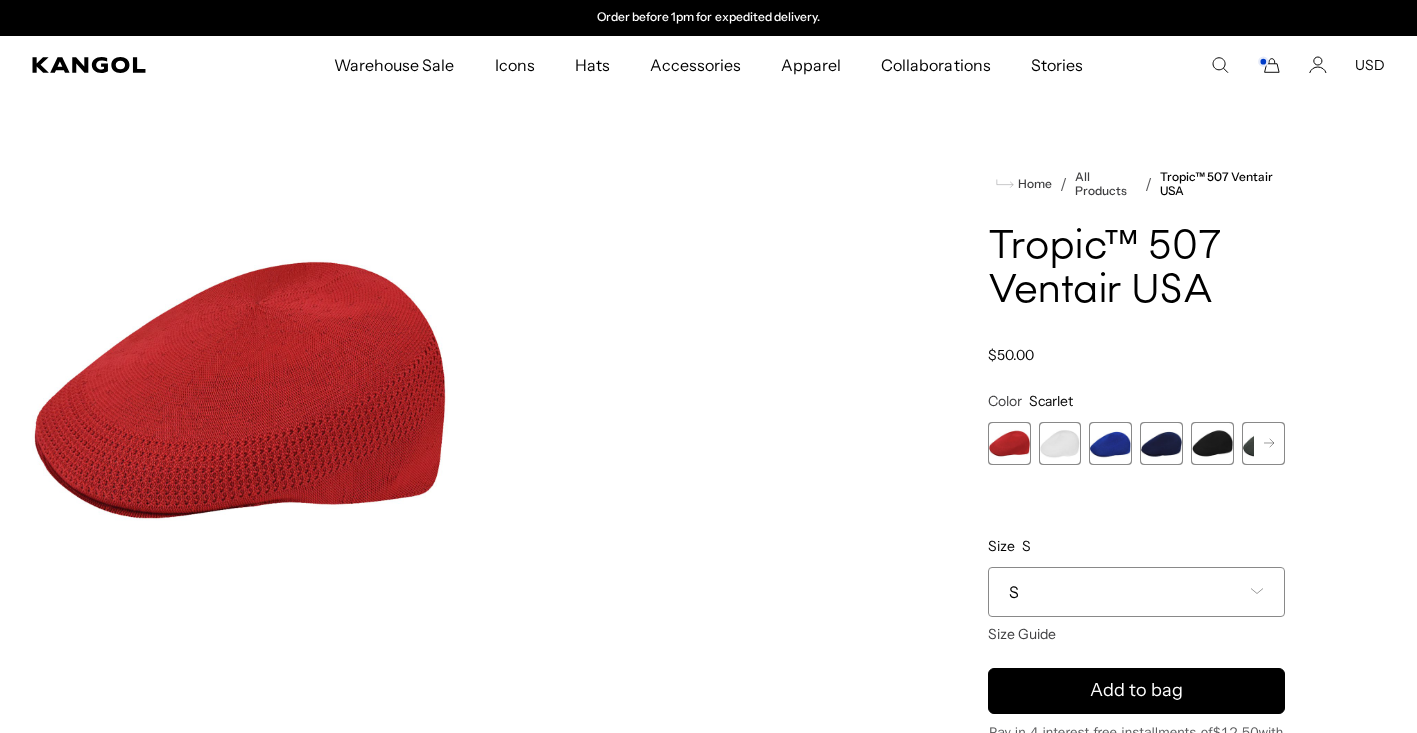 click at bounding box center (1161, 443) 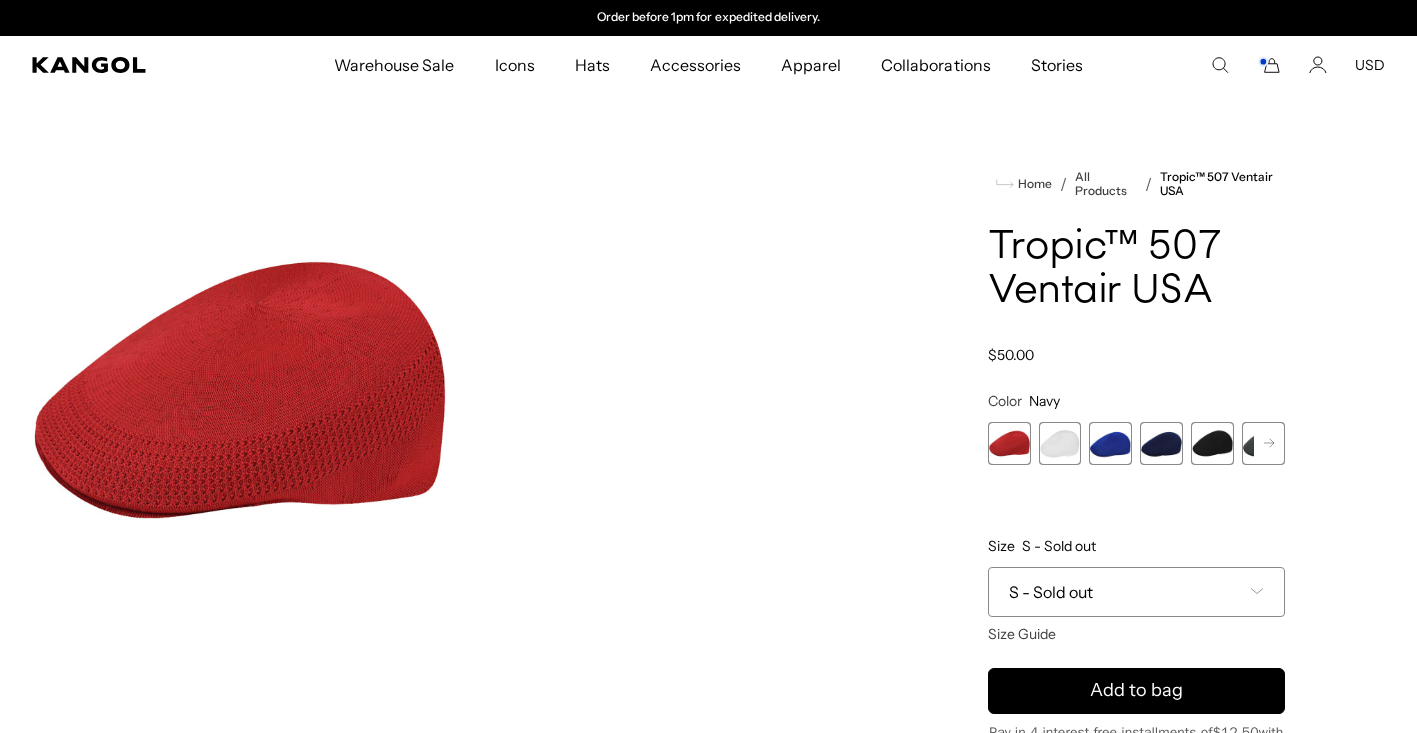 scroll, scrollTop: 0, scrollLeft: 0, axis: both 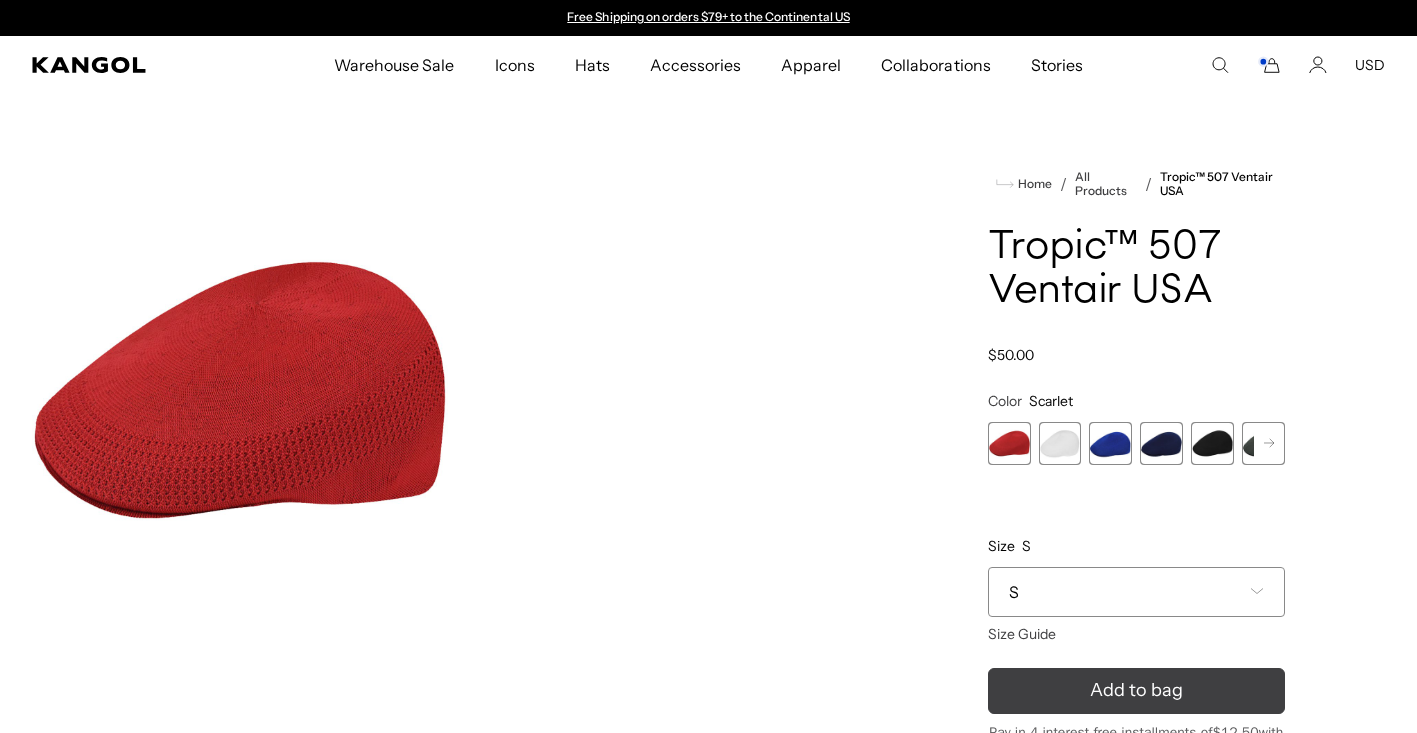 click on "Add to bag" at bounding box center (1136, 690) 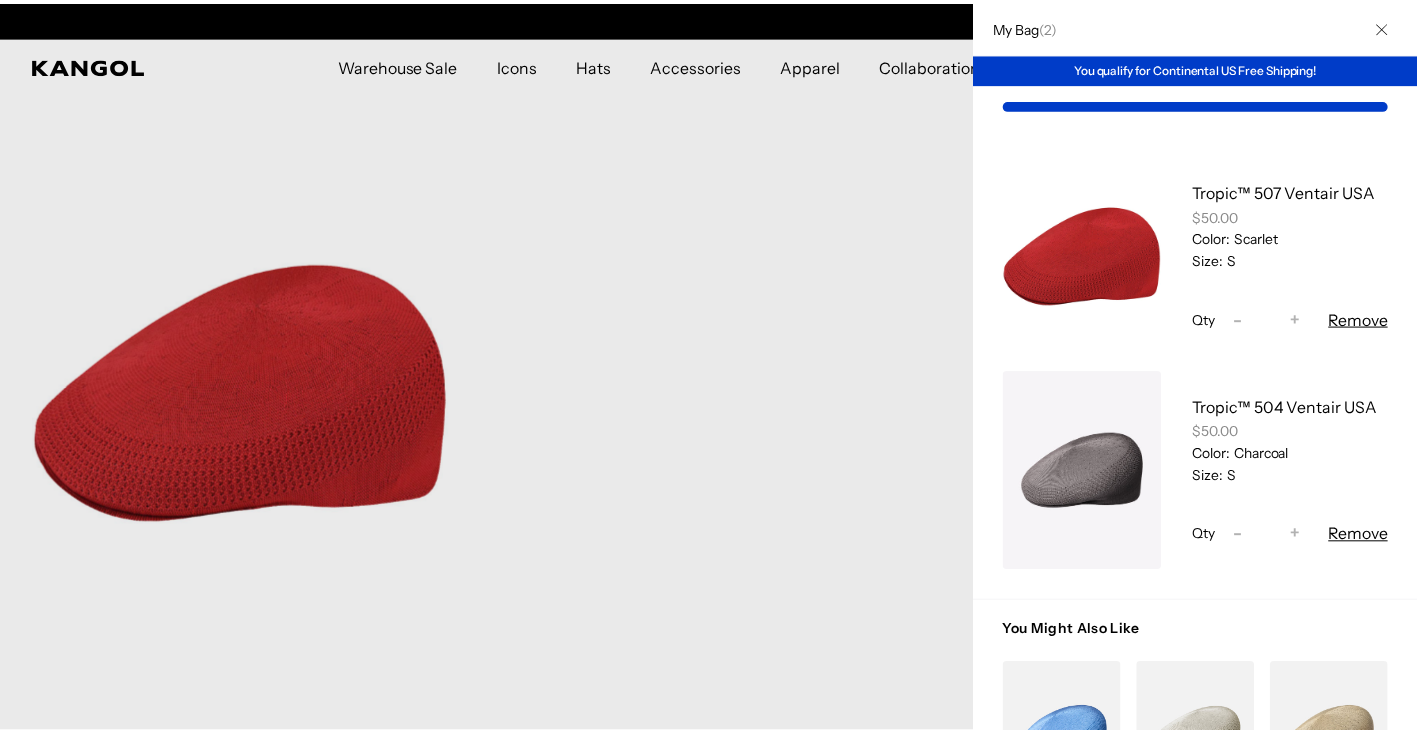 scroll, scrollTop: 0, scrollLeft: 0, axis: both 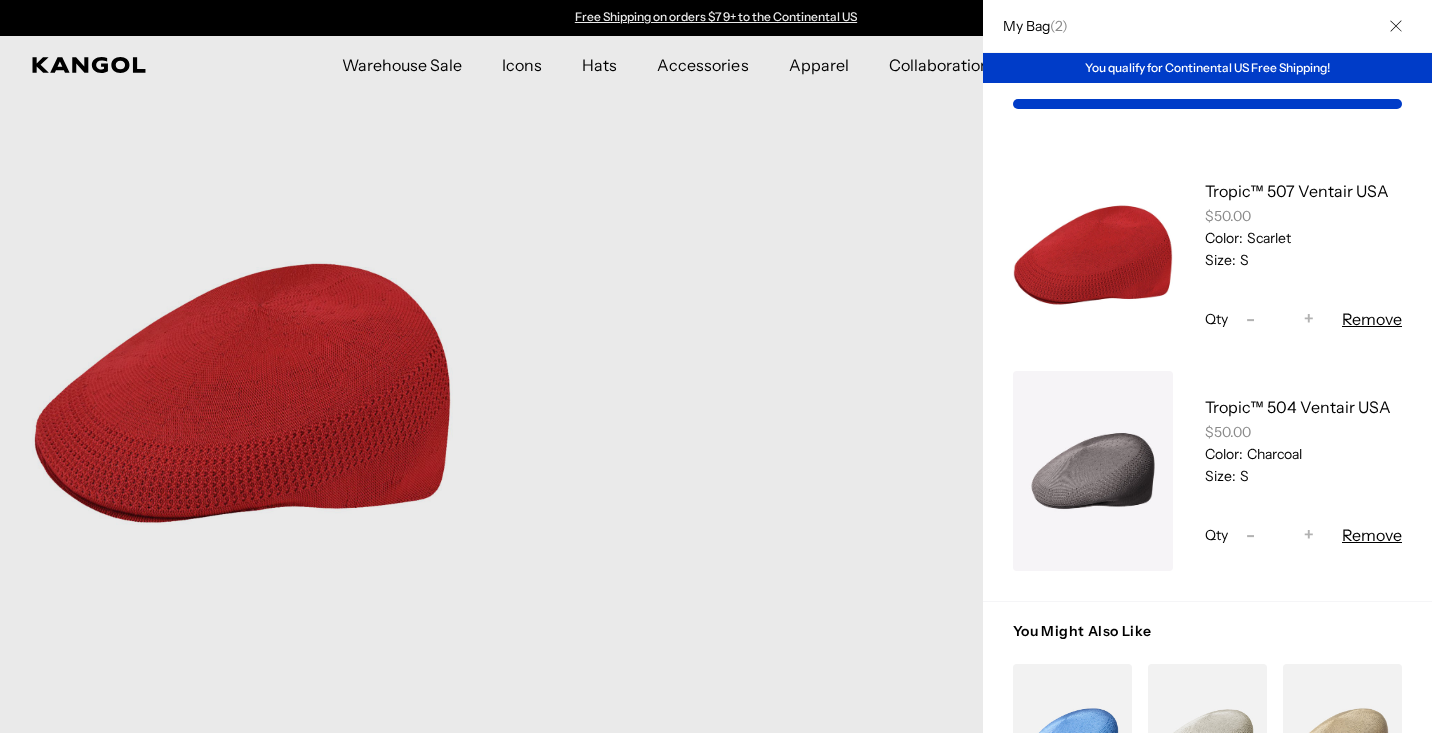 click at bounding box center (716, 366) 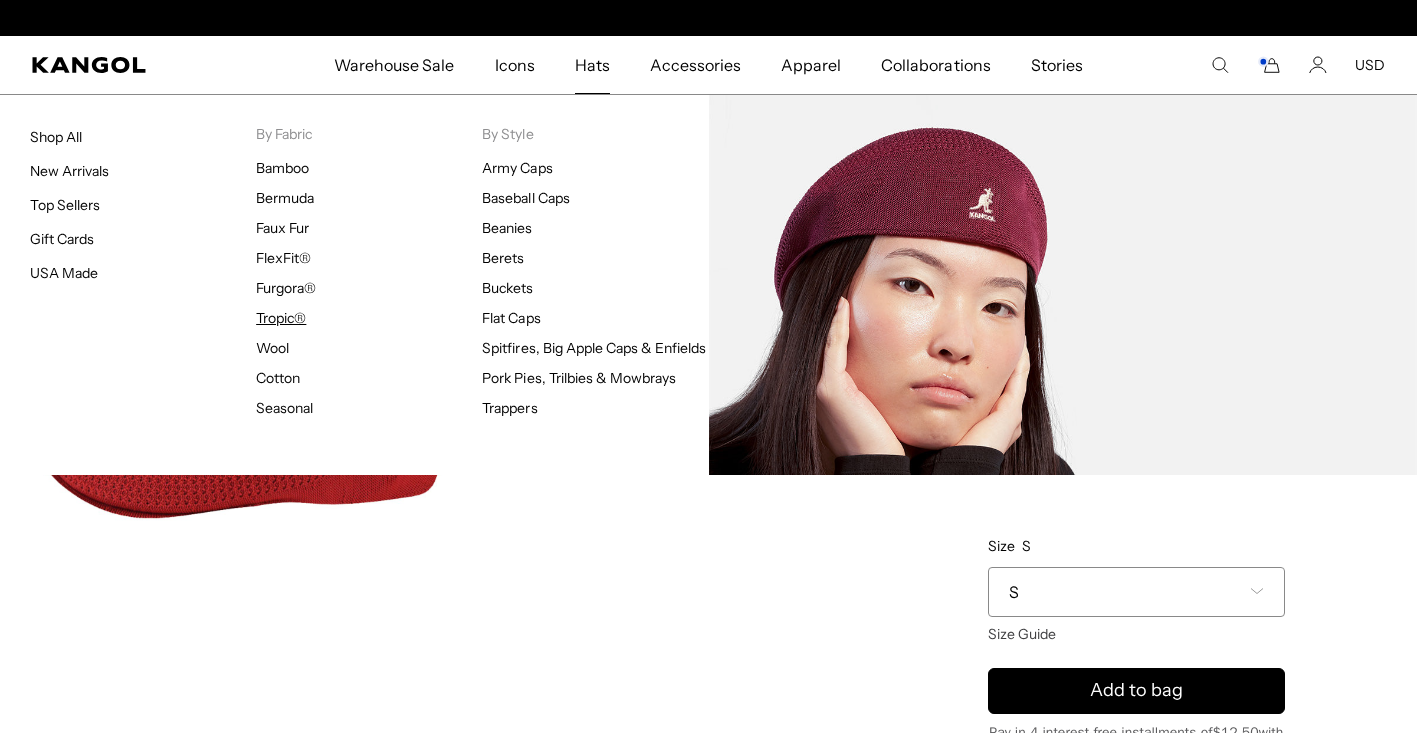 scroll, scrollTop: 0, scrollLeft: 0, axis: both 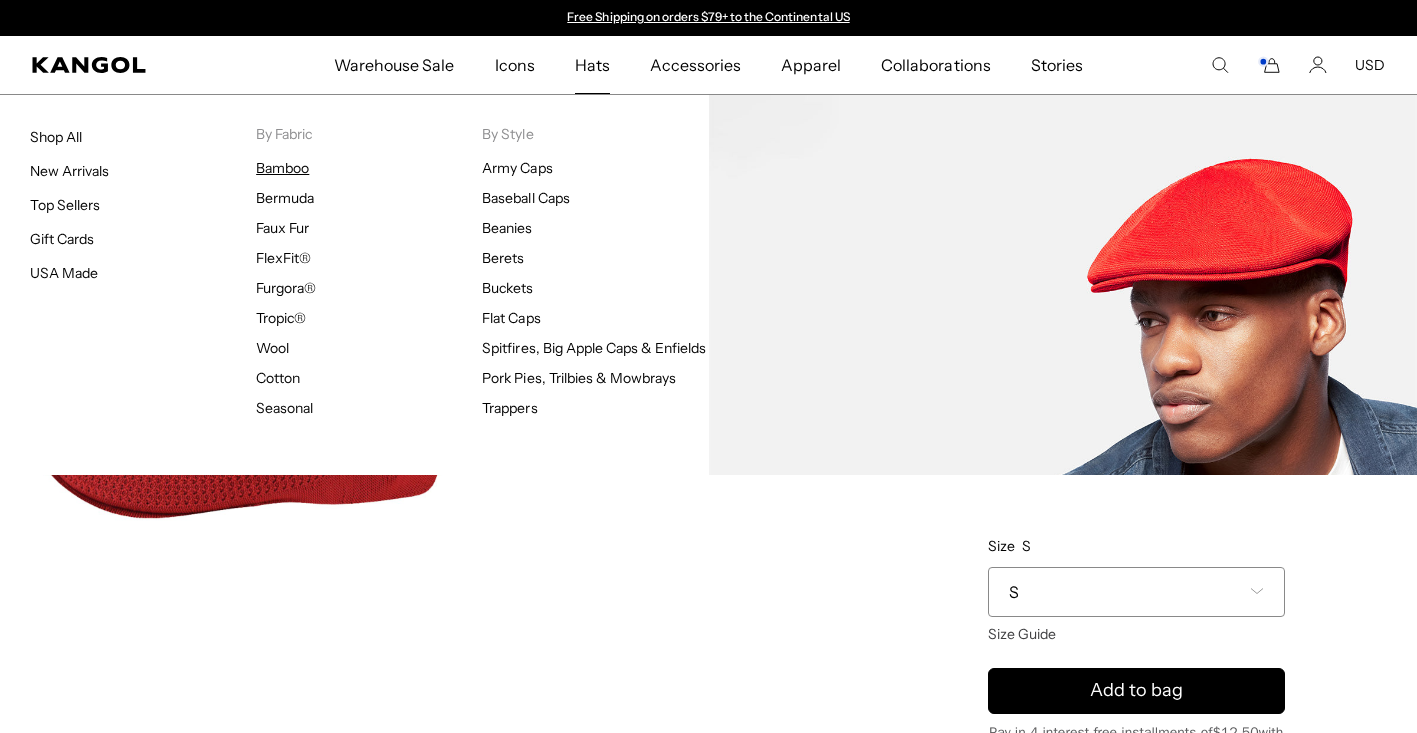 click on "Bamboo" at bounding box center (282, 168) 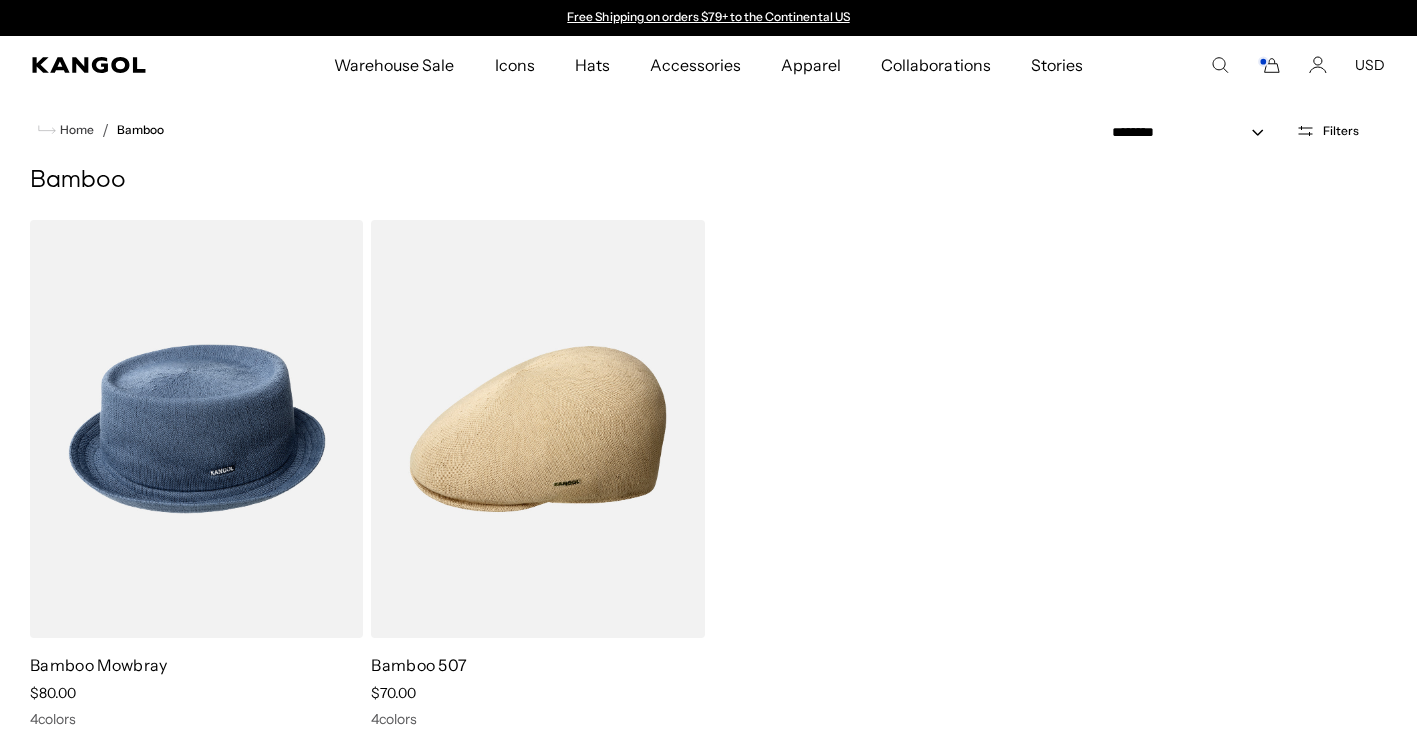 scroll, scrollTop: 0, scrollLeft: 0, axis: both 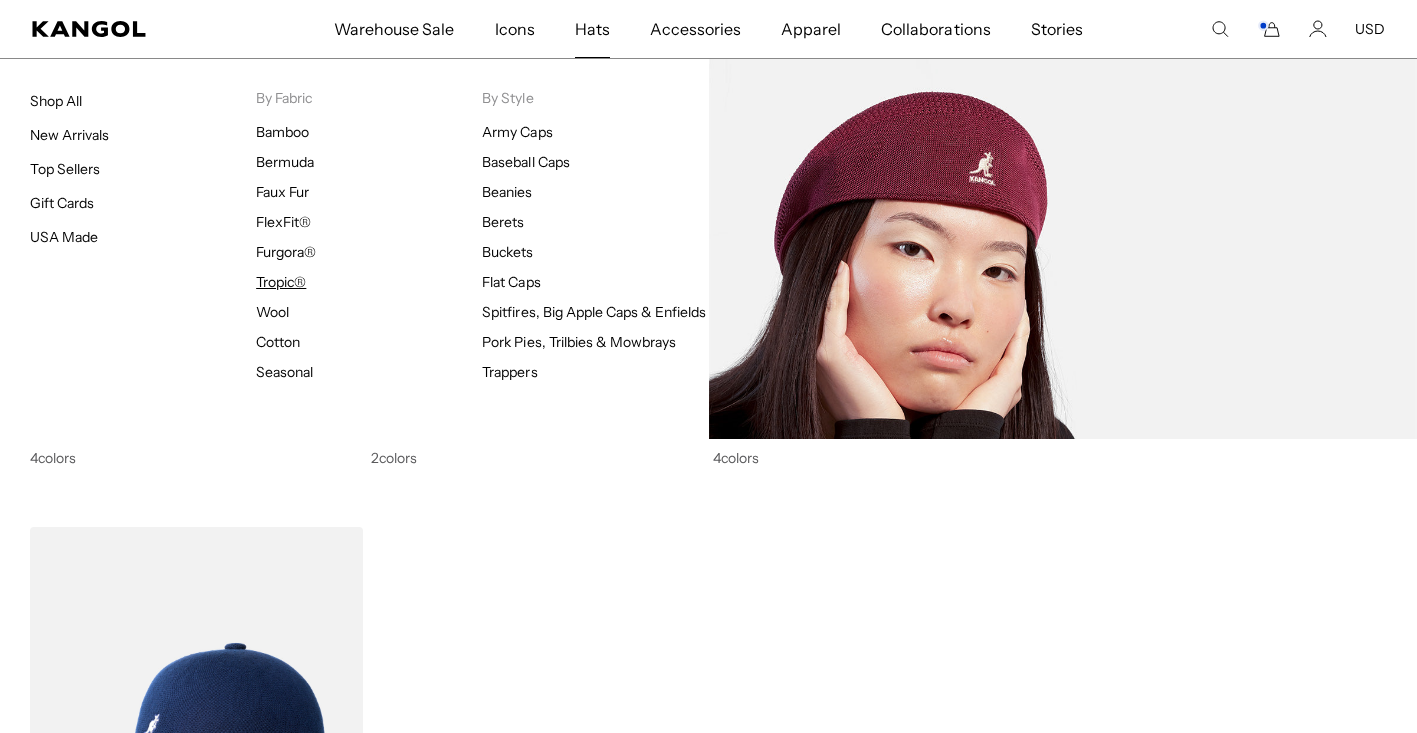 click on "Tropic®" at bounding box center [281, 282] 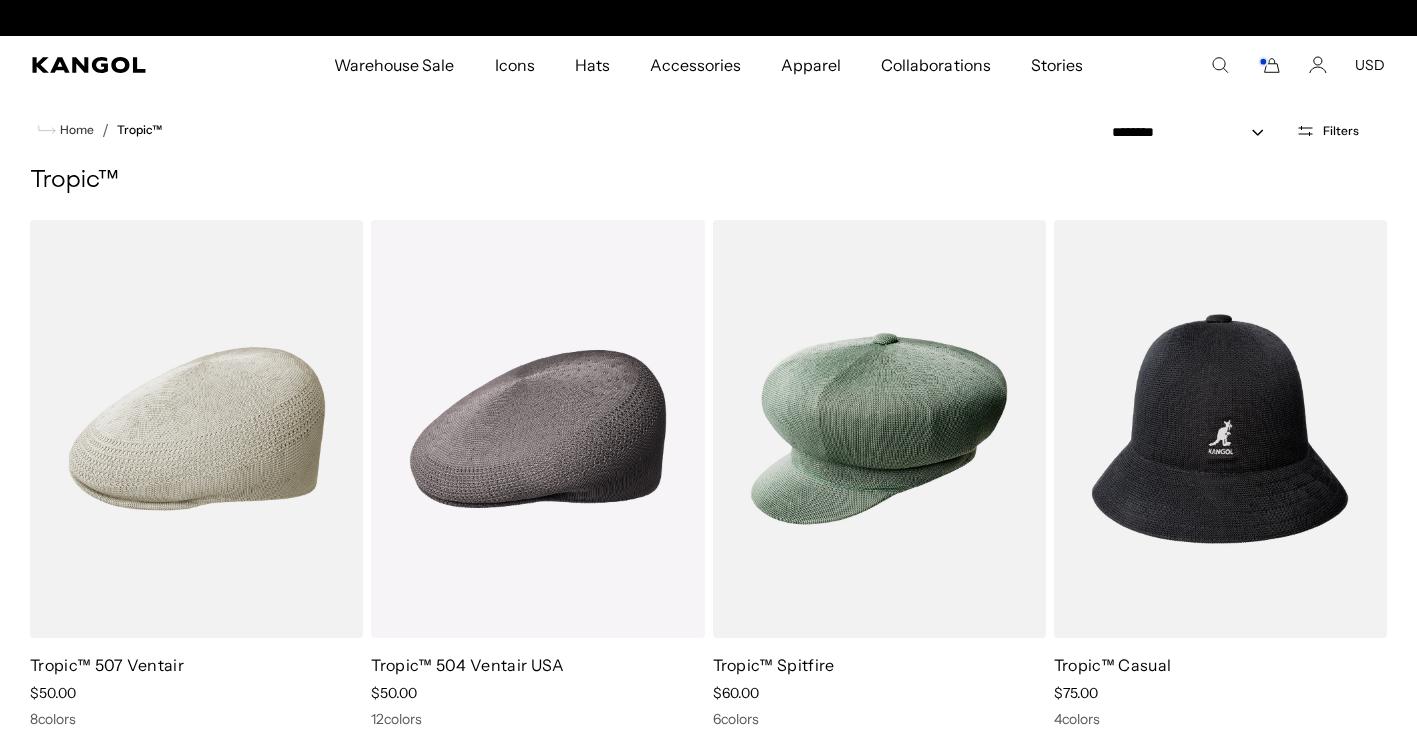 scroll, scrollTop: 0, scrollLeft: 0, axis: both 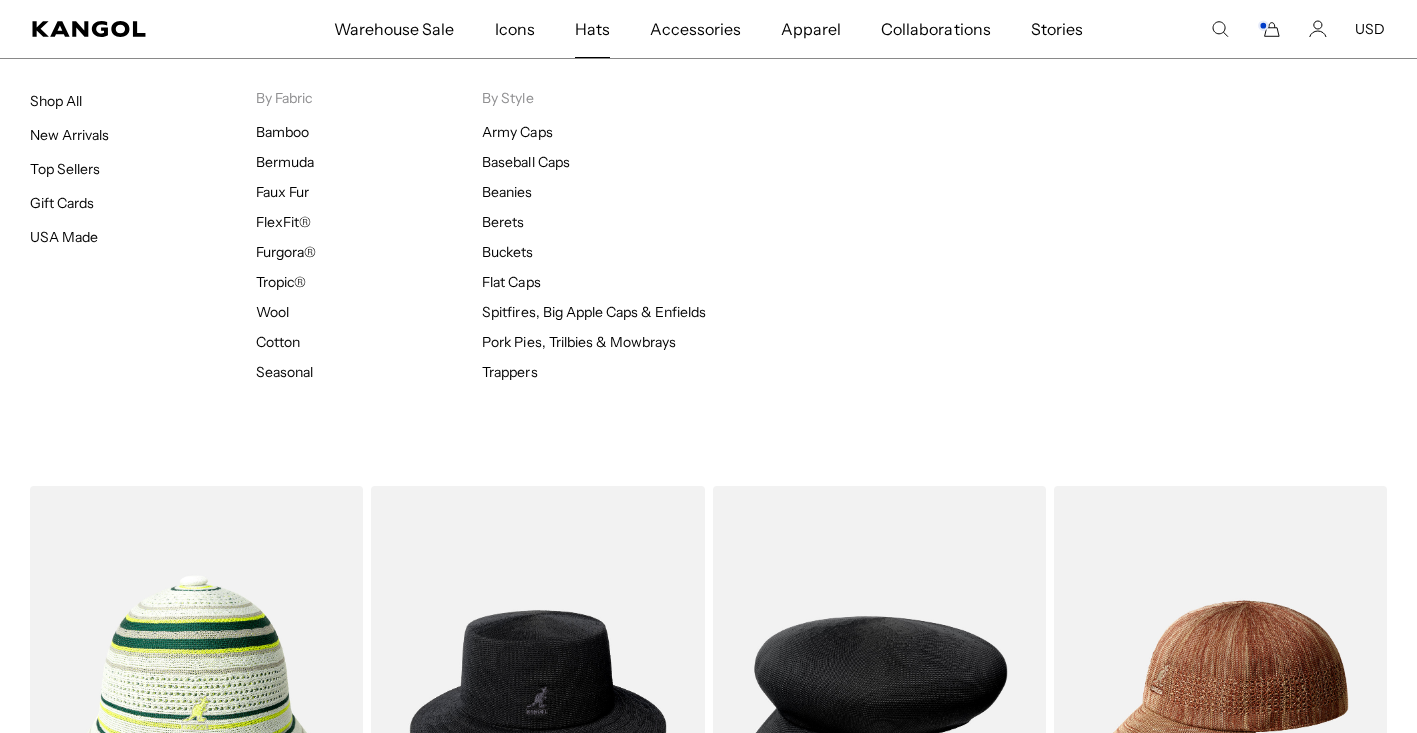 click on "Hats" at bounding box center [592, 29] 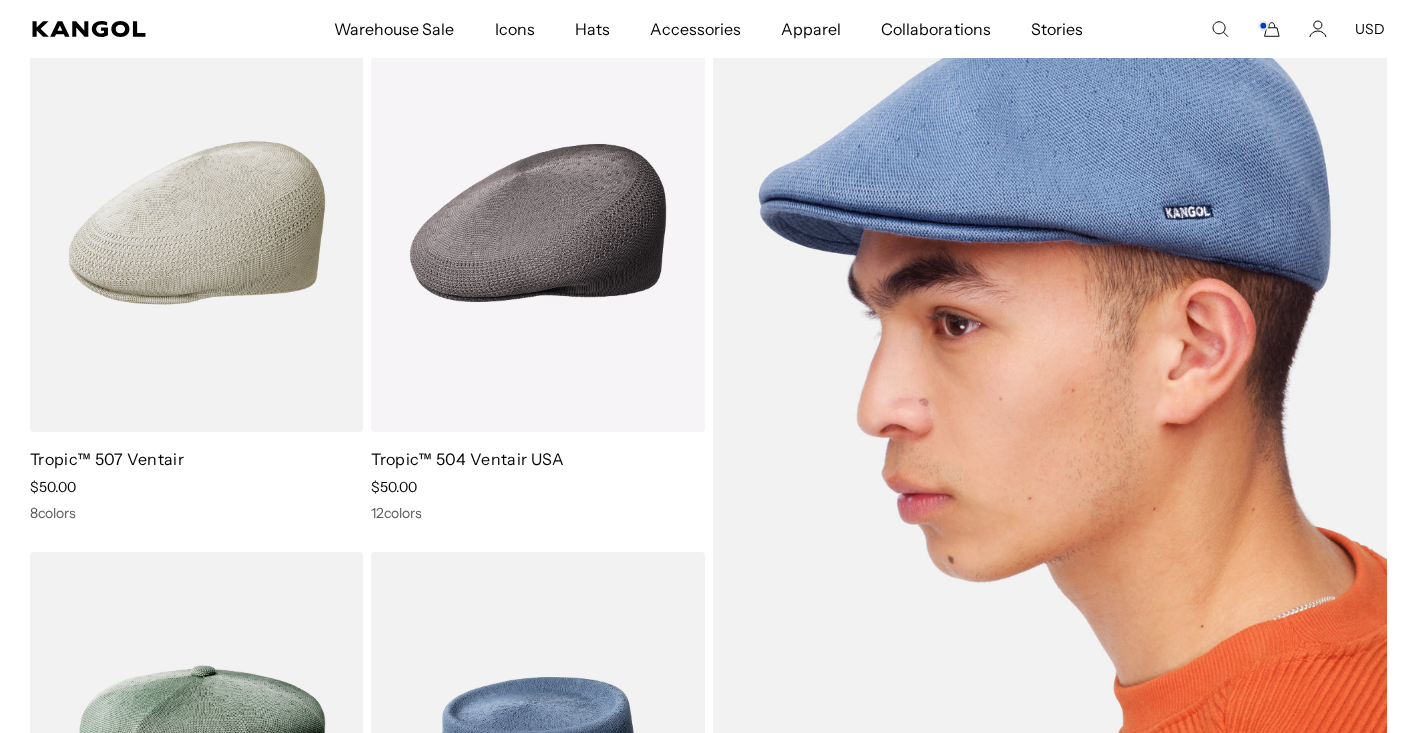 scroll, scrollTop: 1242, scrollLeft: 0, axis: vertical 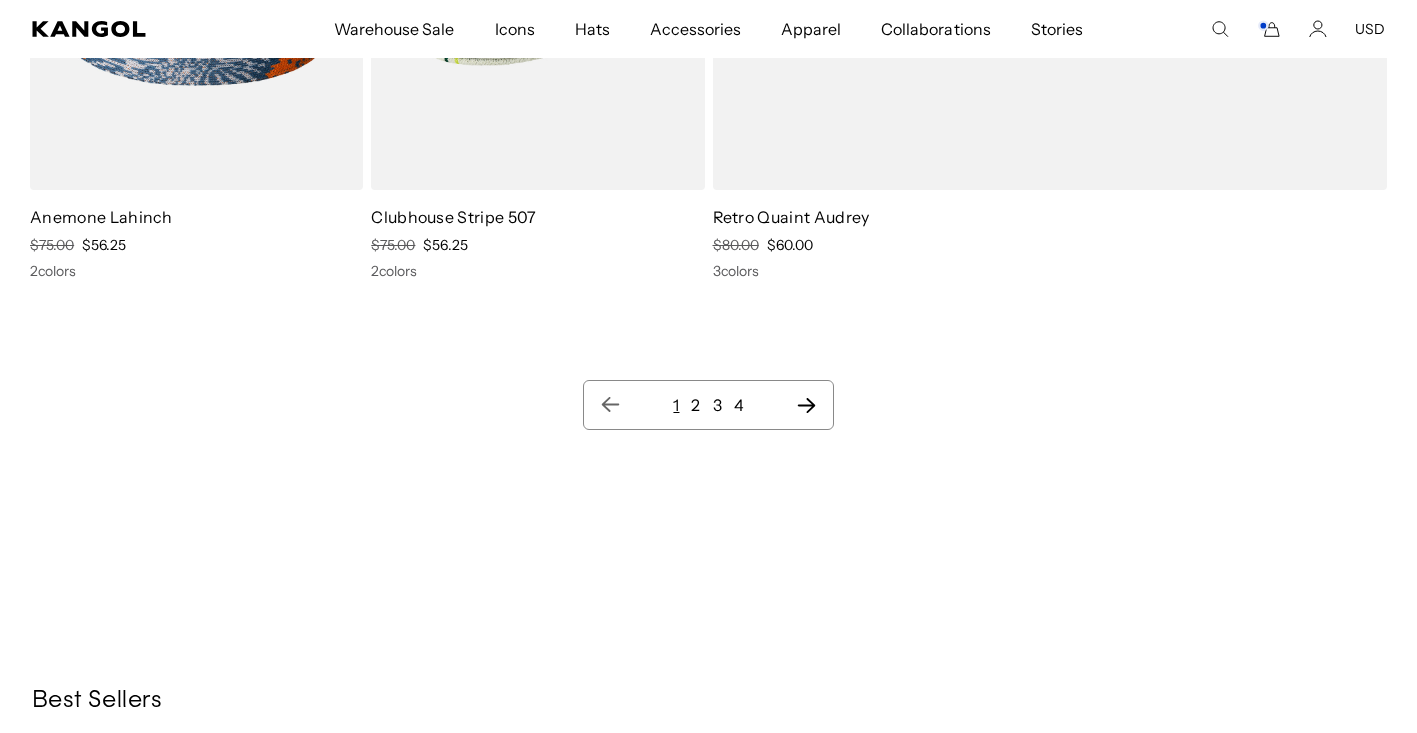 click 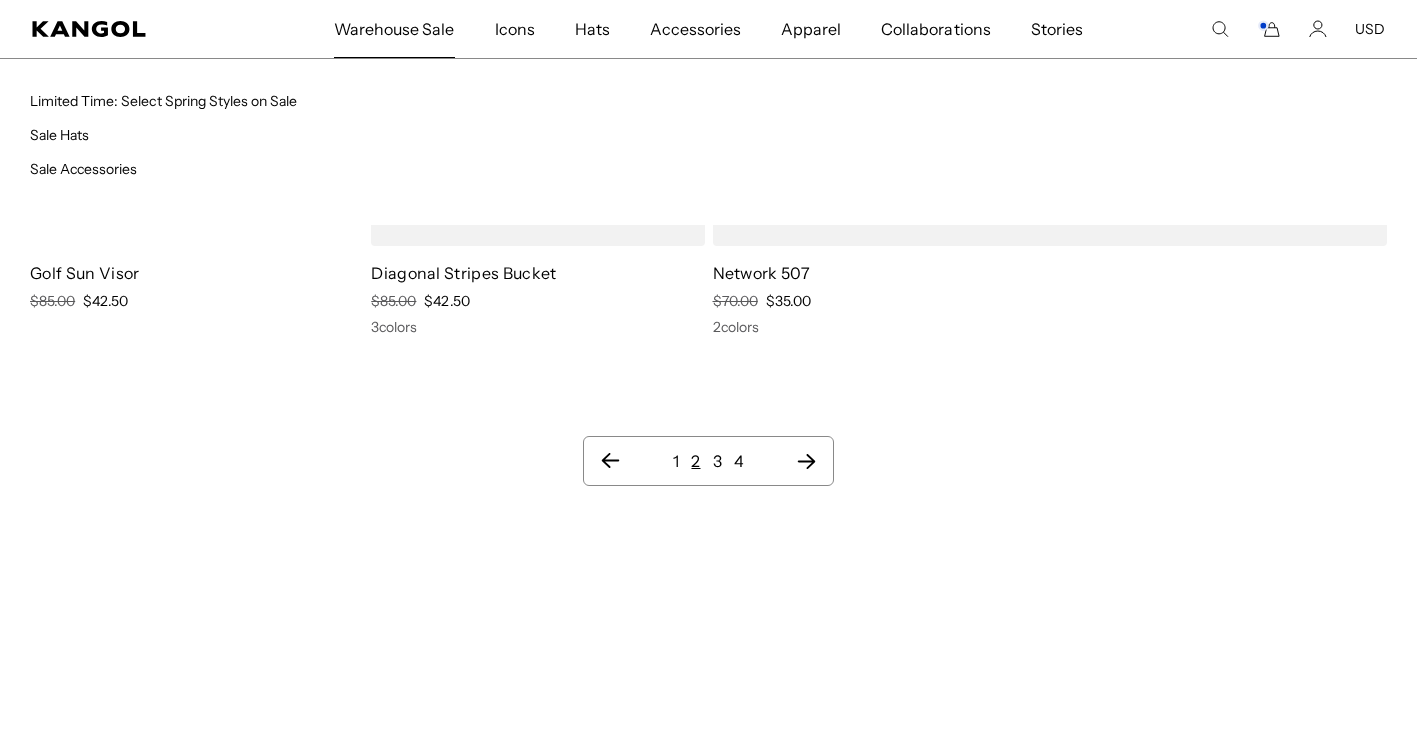 click on "Warehouse Sale" at bounding box center (394, 29) 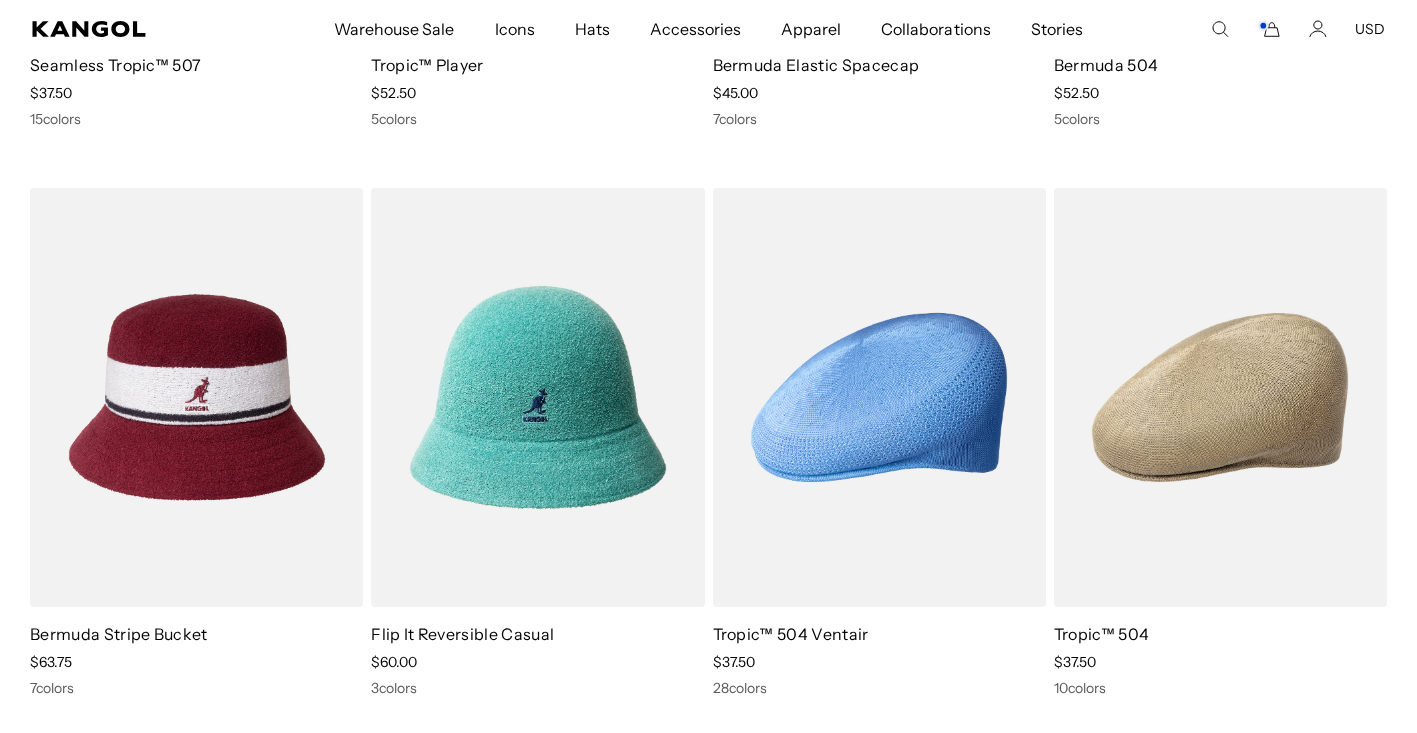 scroll, scrollTop: 600, scrollLeft: 0, axis: vertical 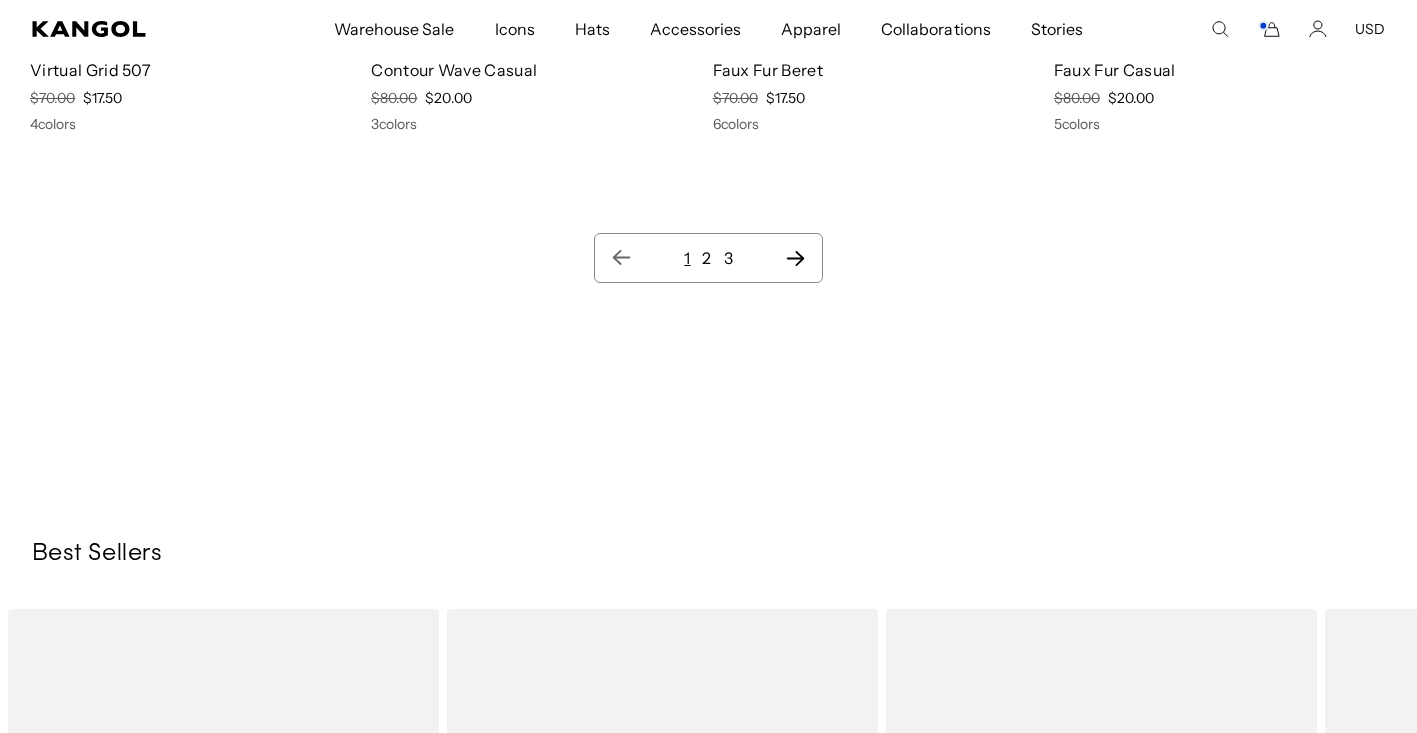click 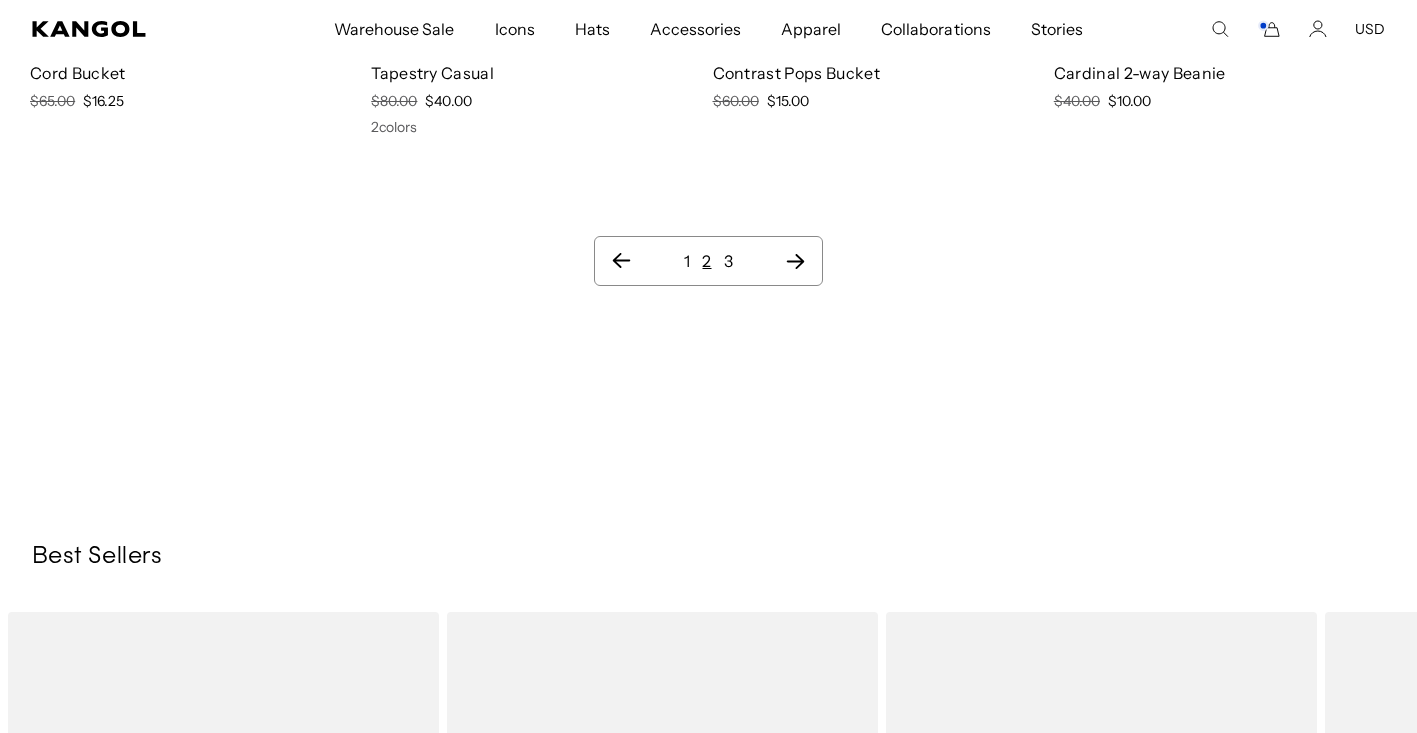 scroll, scrollTop: 4631, scrollLeft: 0, axis: vertical 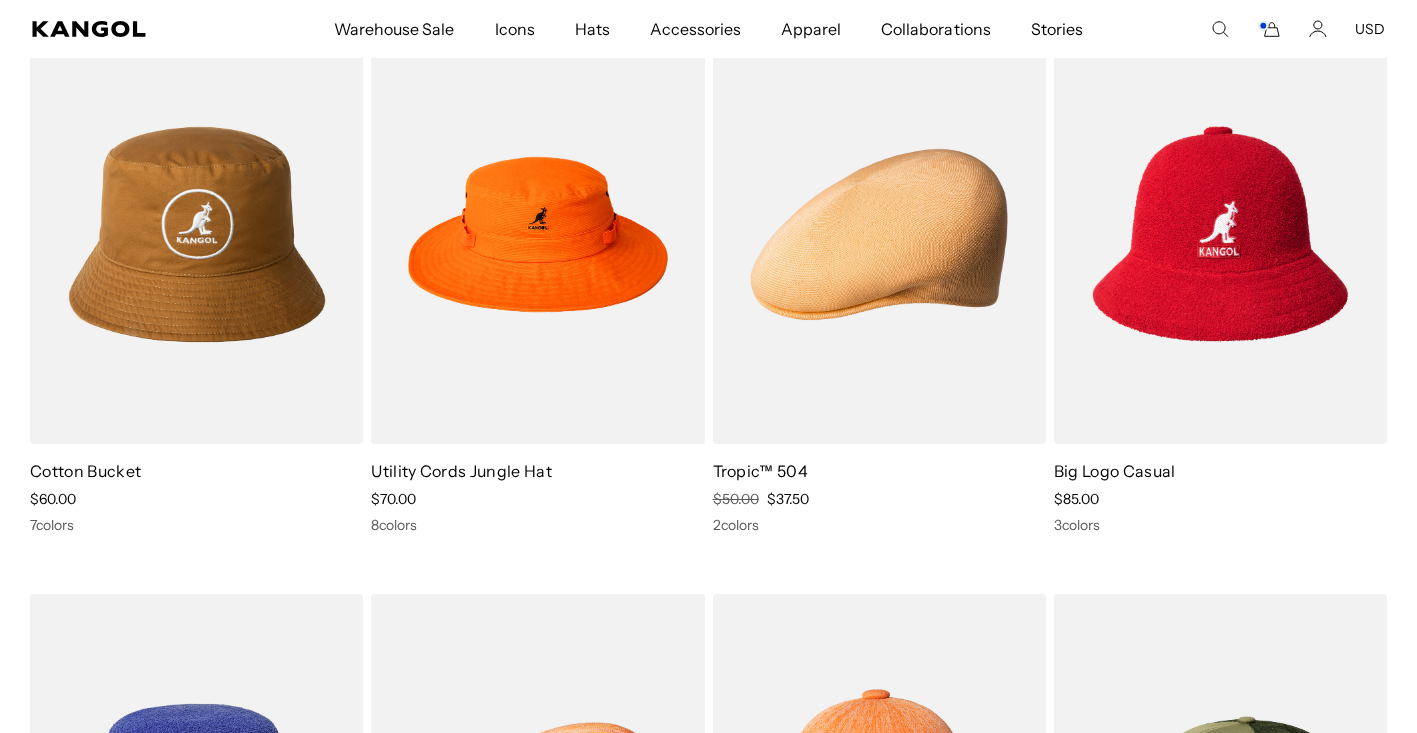 click at bounding box center [879, 234] 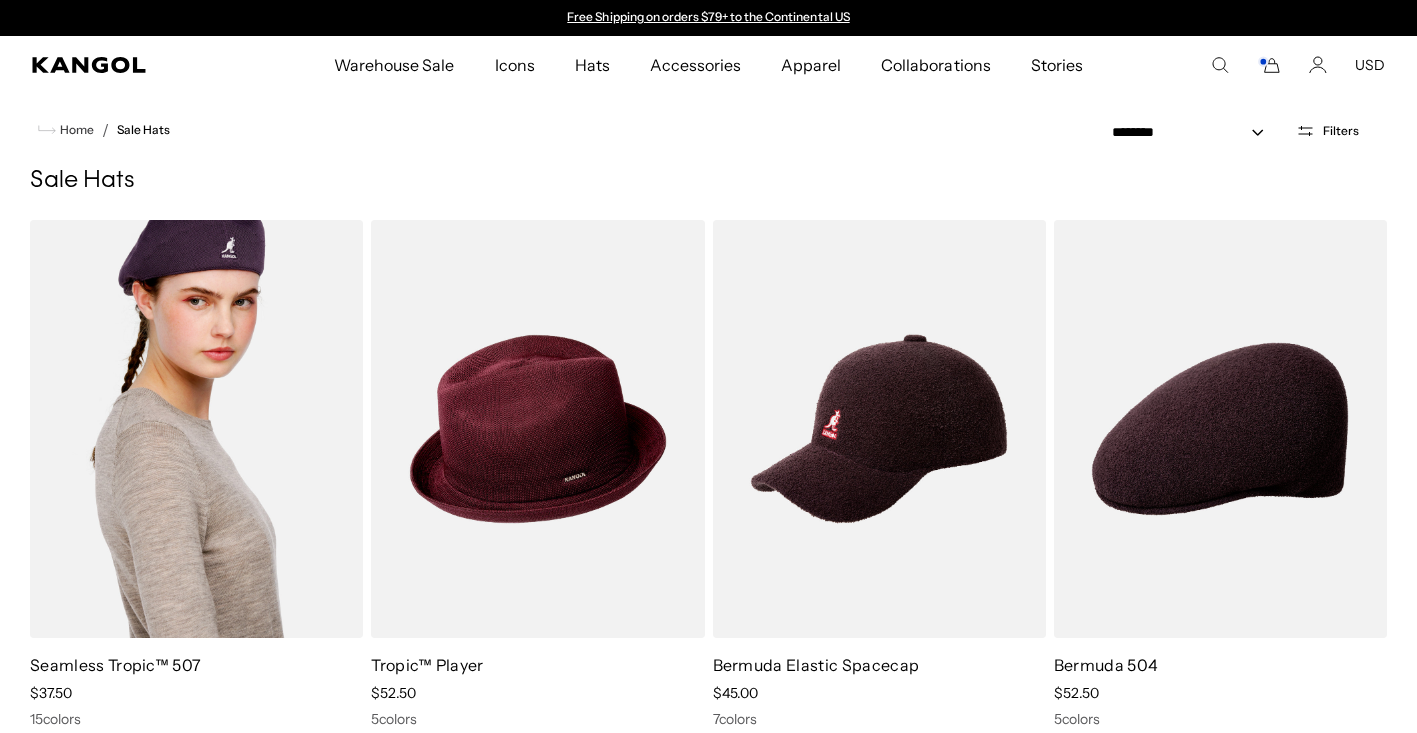 scroll, scrollTop: 0, scrollLeft: 0, axis: both 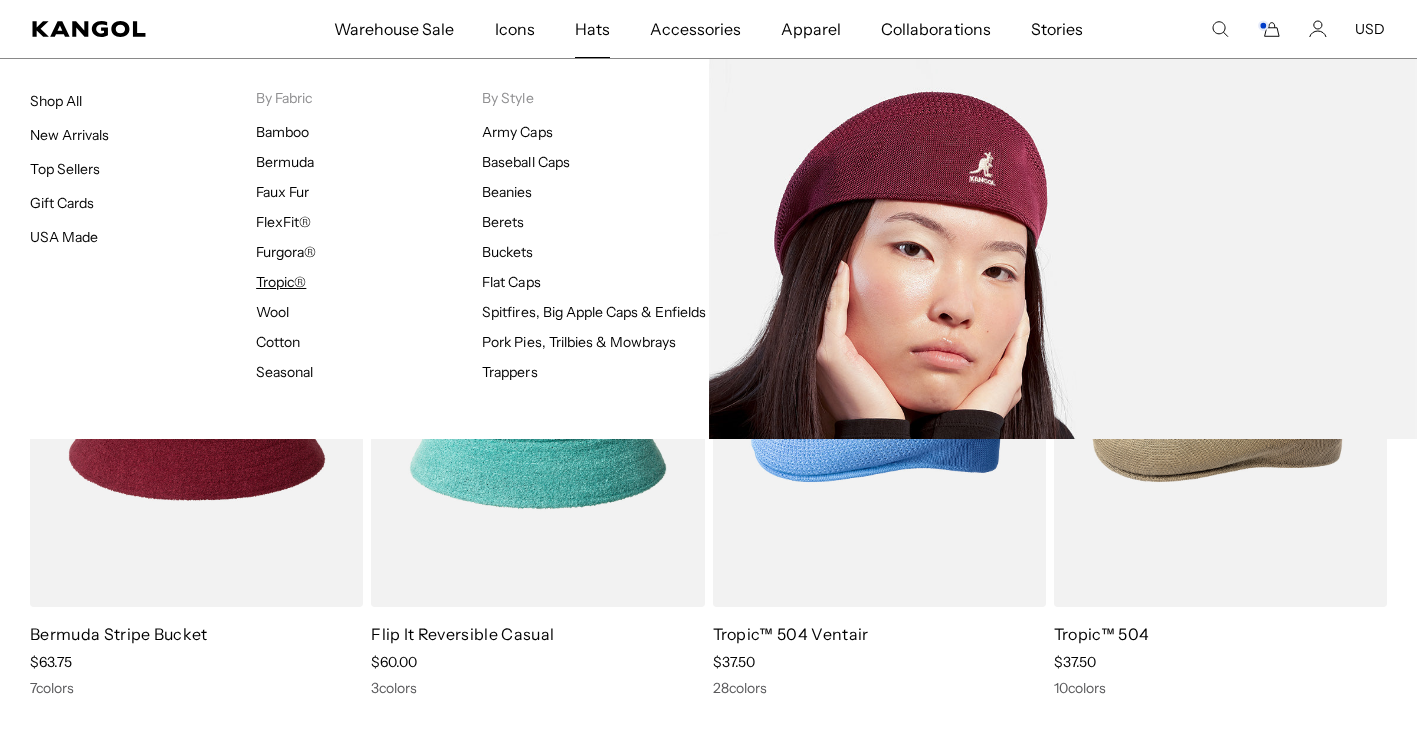 click on "Tropic®" at bounding box center [281, 282] 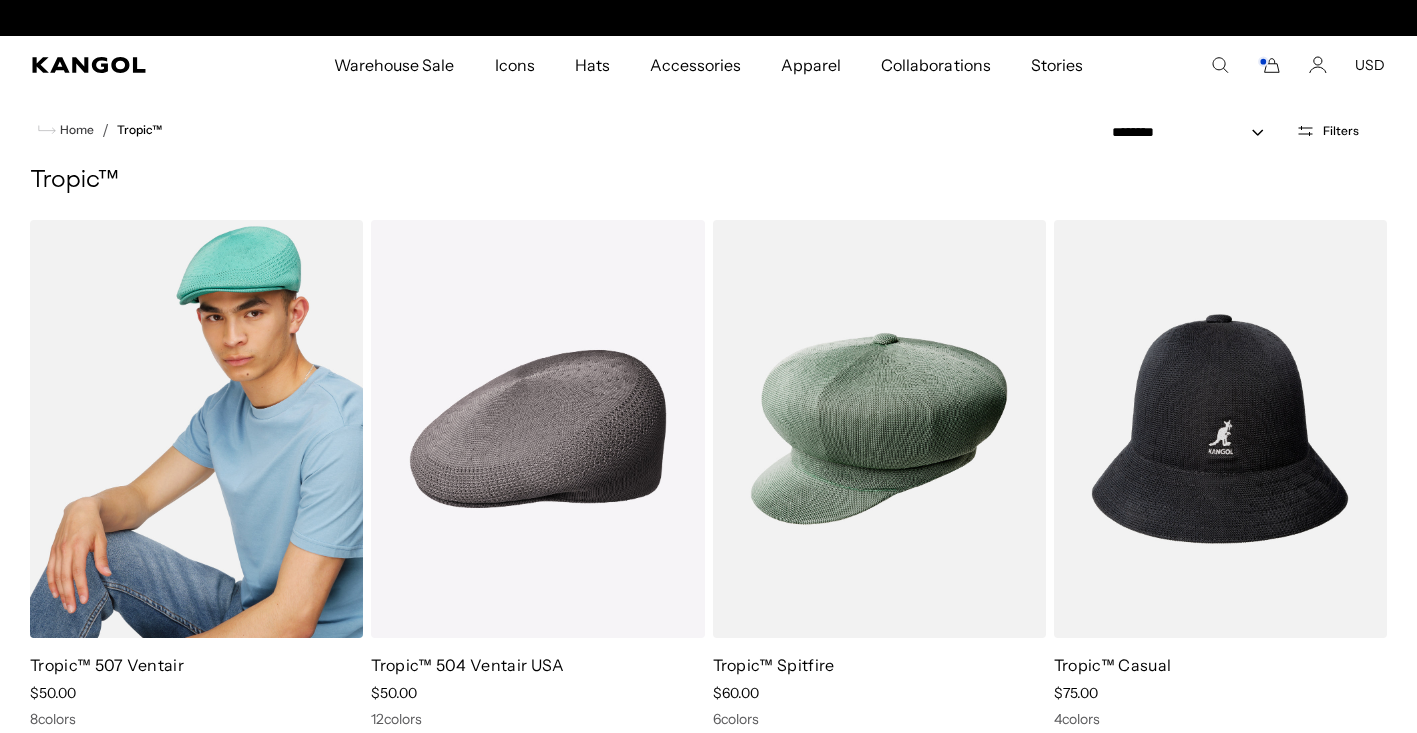 scroll, scrollTop: 0, scrollLeft: 0, axis: both 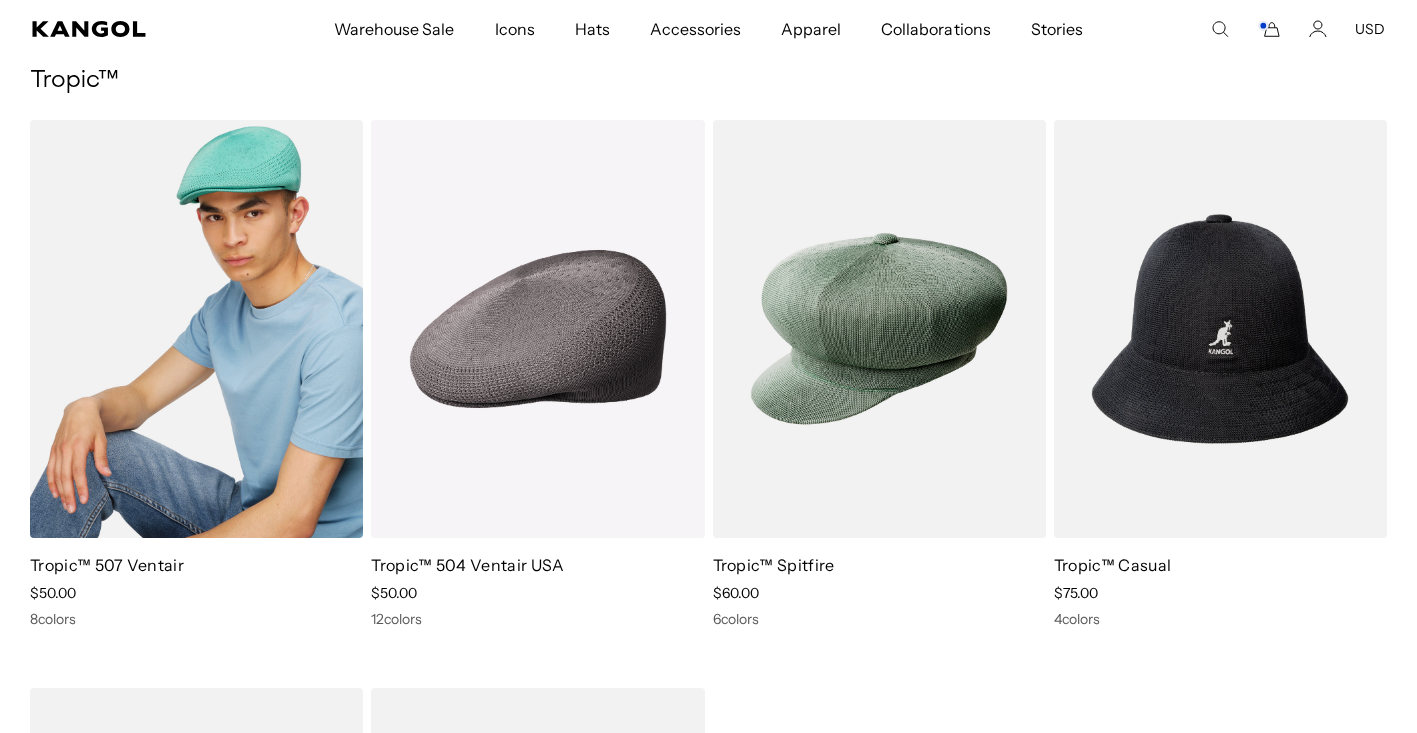 click at bounding box center (196, 329) 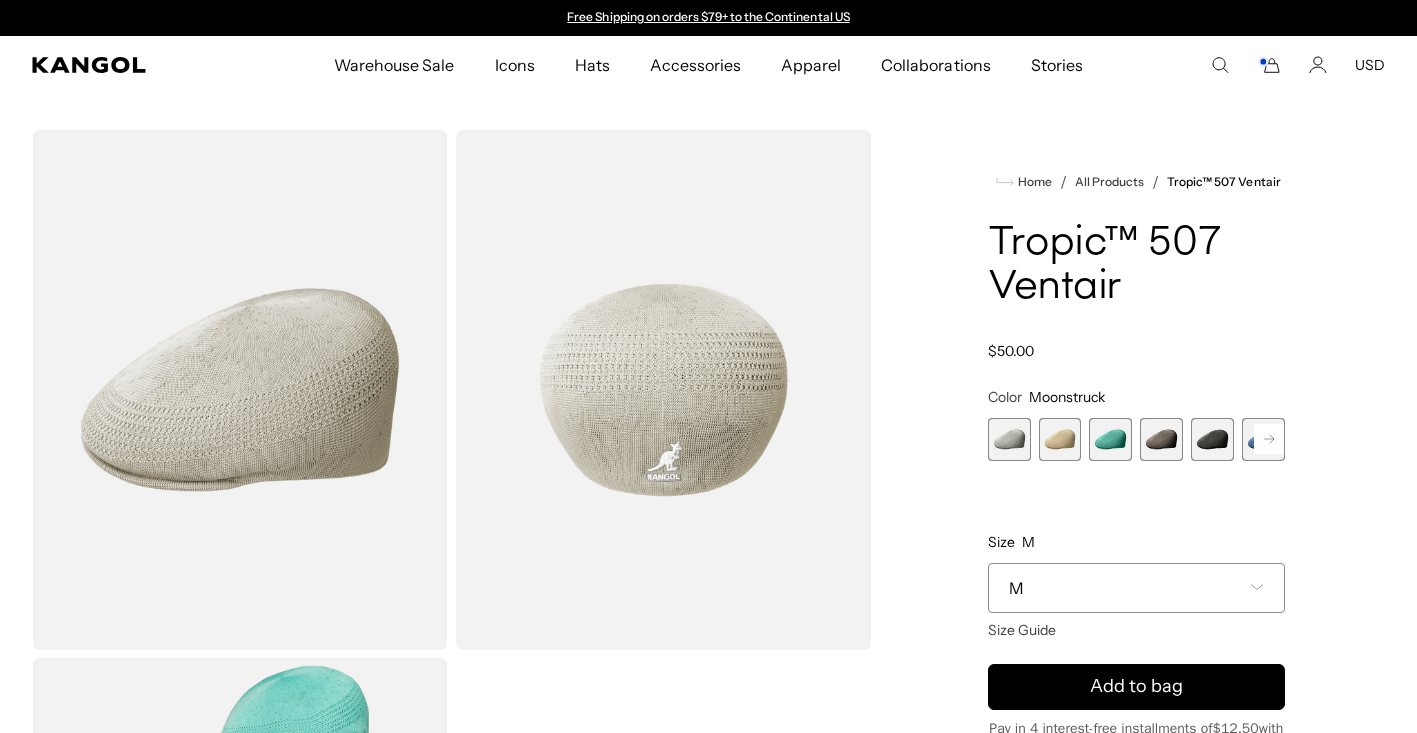 scroll, scrollTop: 0, scrollLeft: 0, axis: both 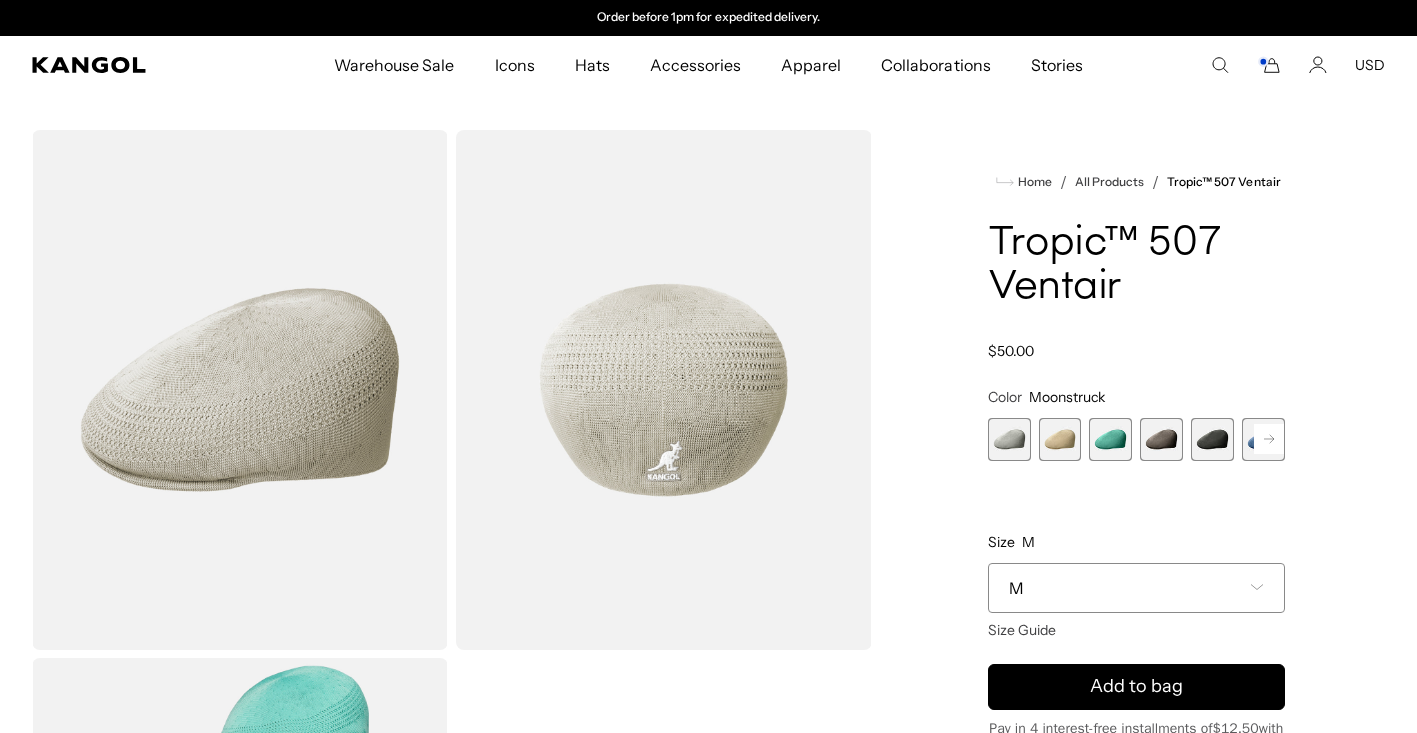 click at bounding box center [1212, 439] 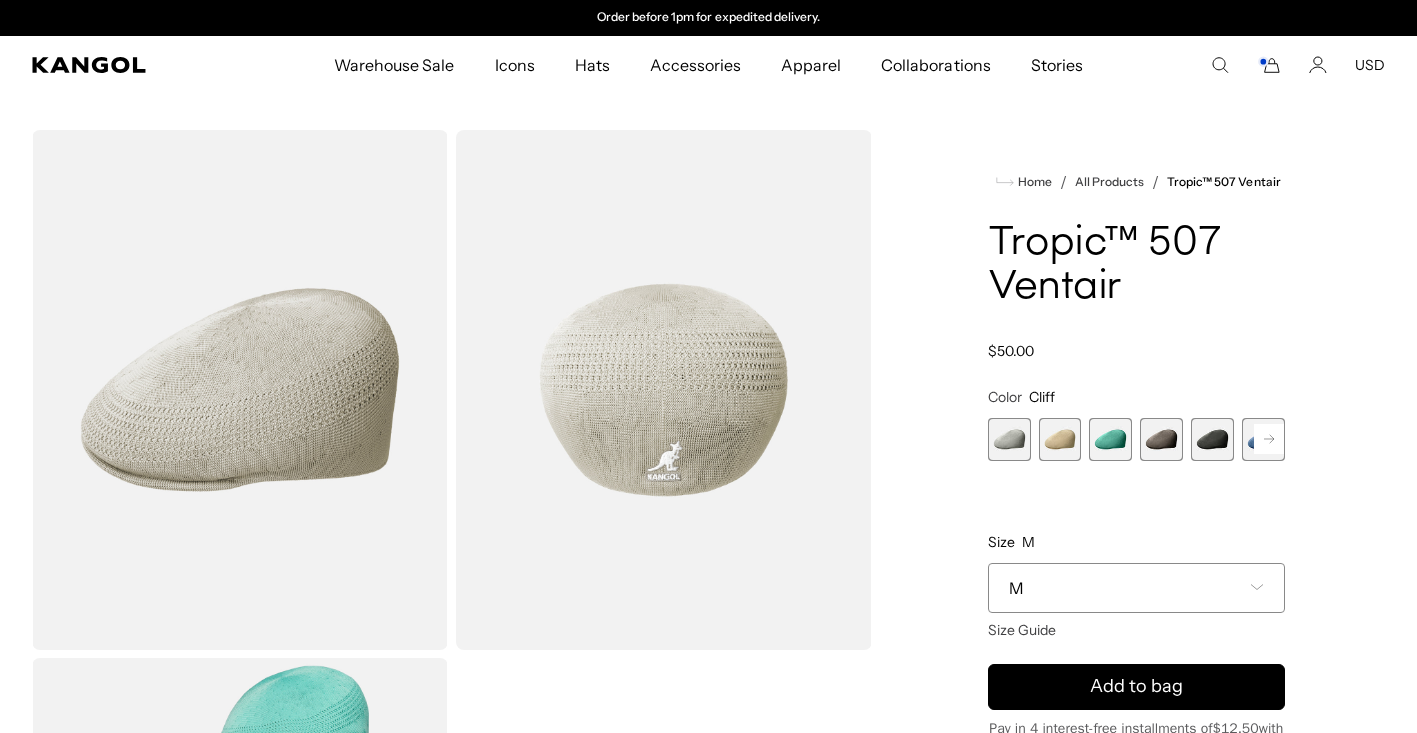scroll, scrollTop: 0, scrollLeft: 0, axis: both 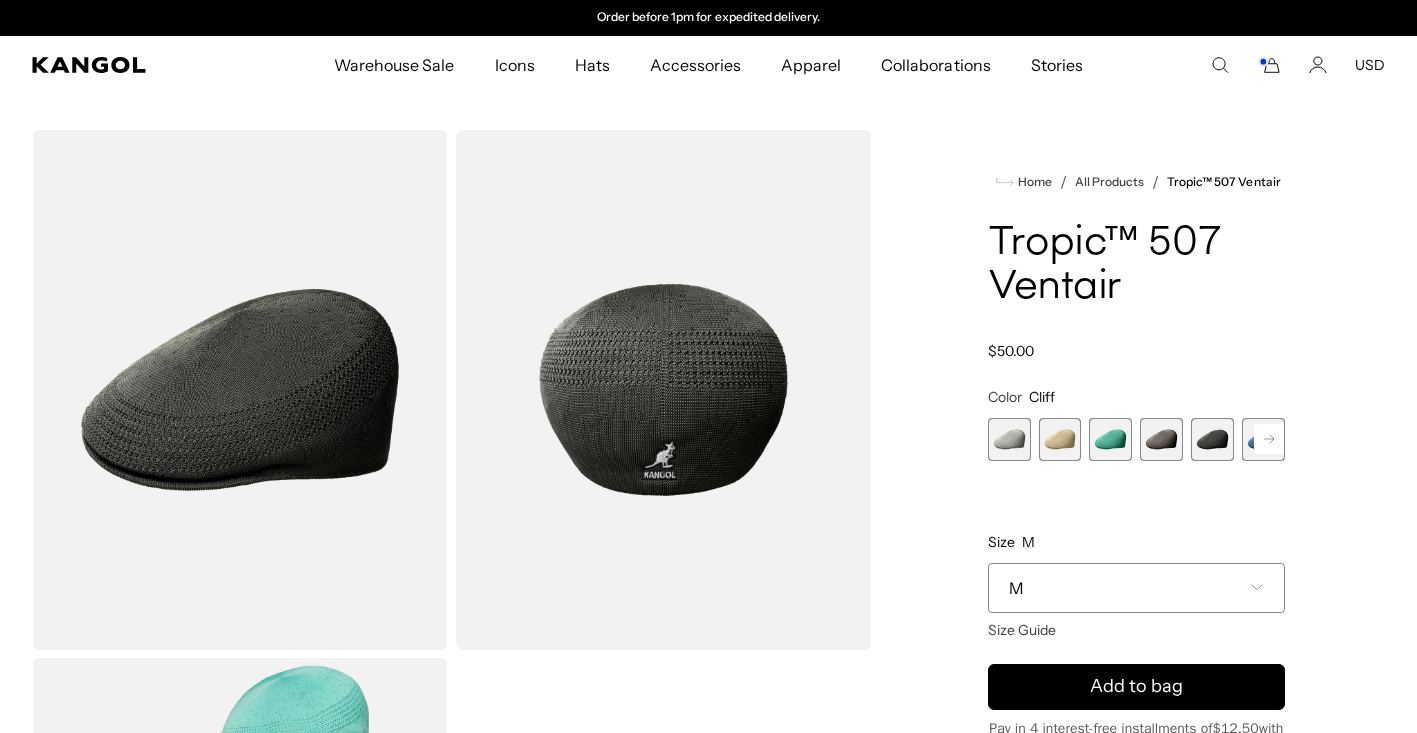 click 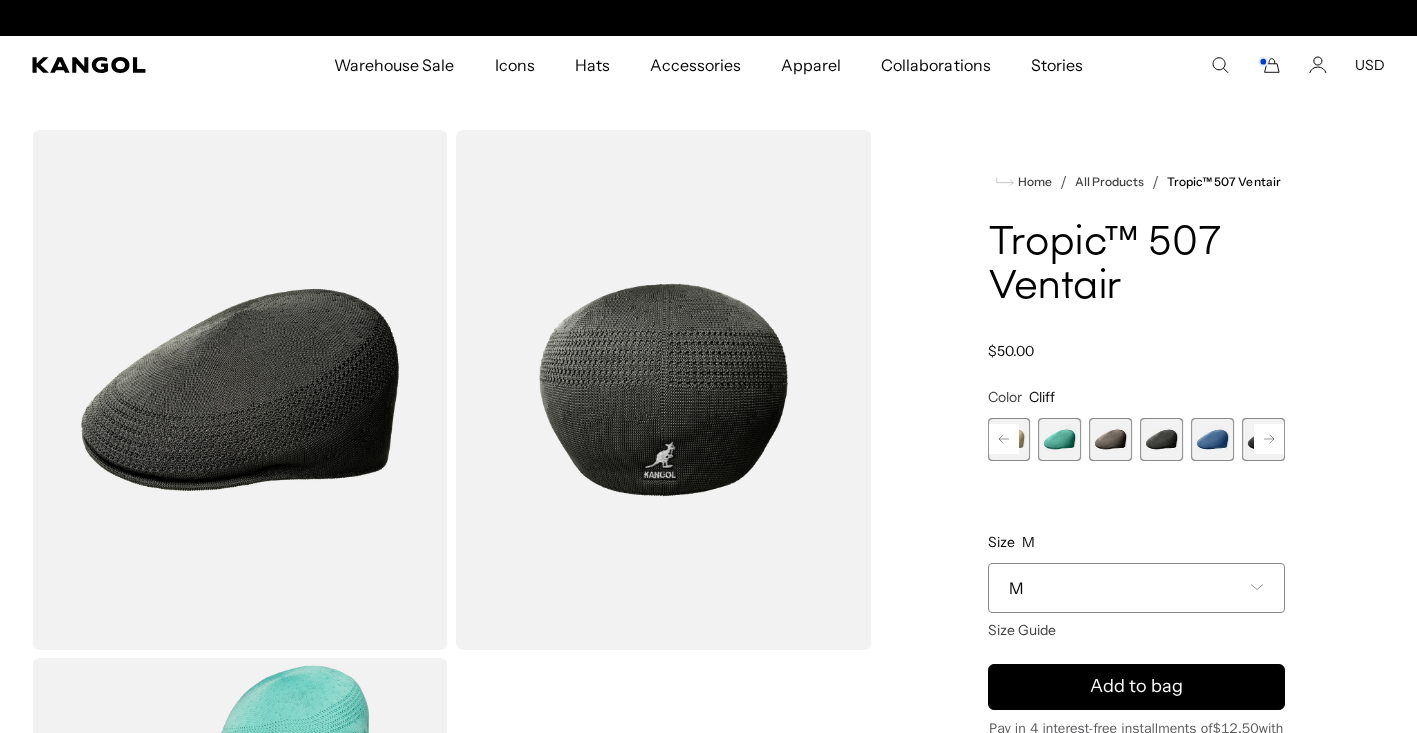 scroll, scrollTop: 0, scrollLeft: 0, axis: both 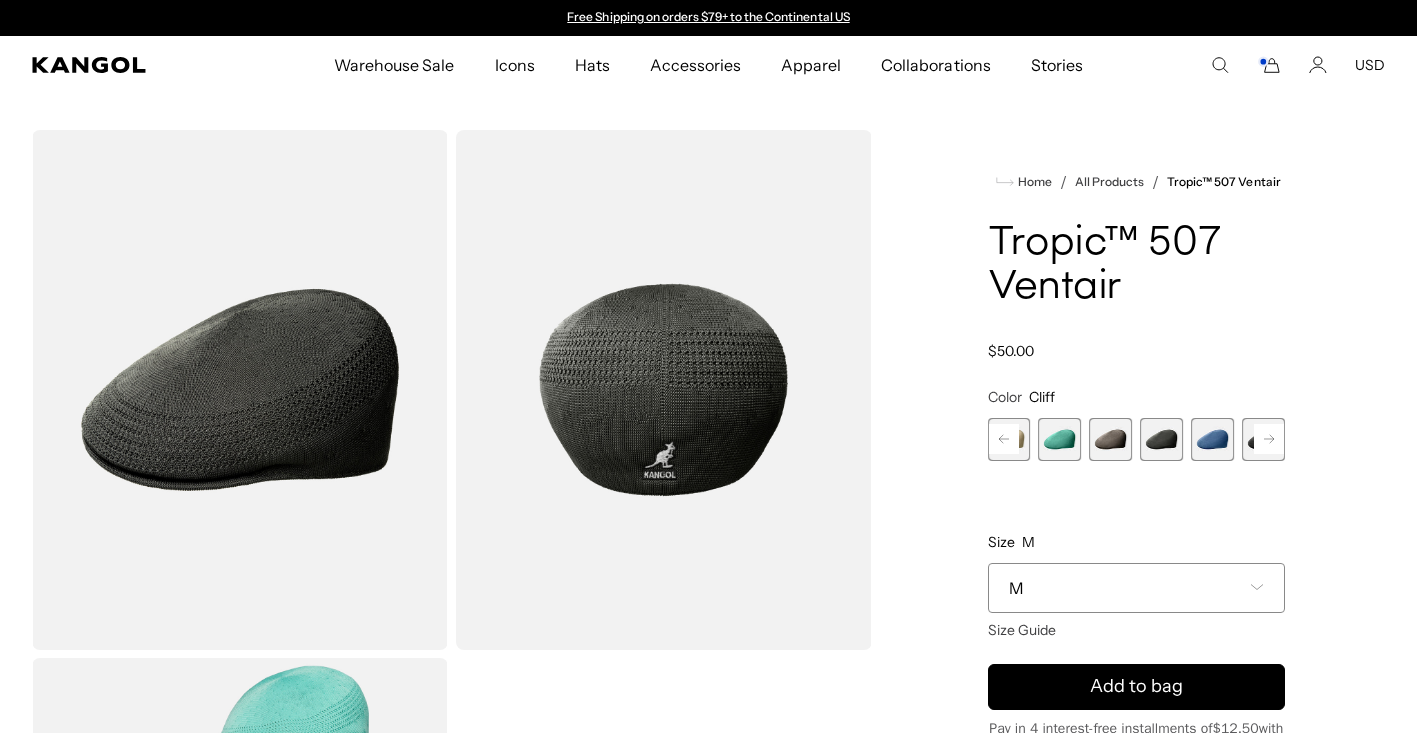 click at bounding box center [1212, 439] 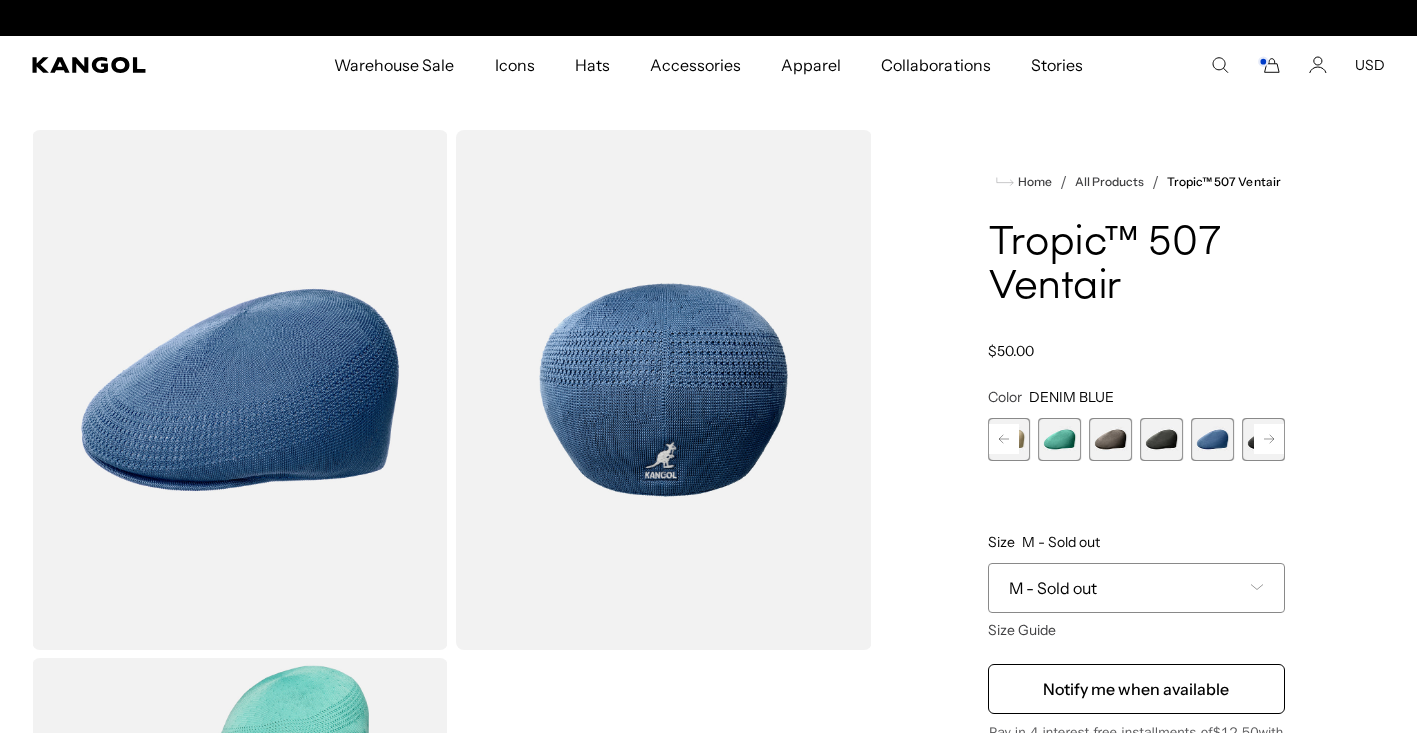 scroll, scrollTop: 0, scrollLeft: 412, axis: horizontal 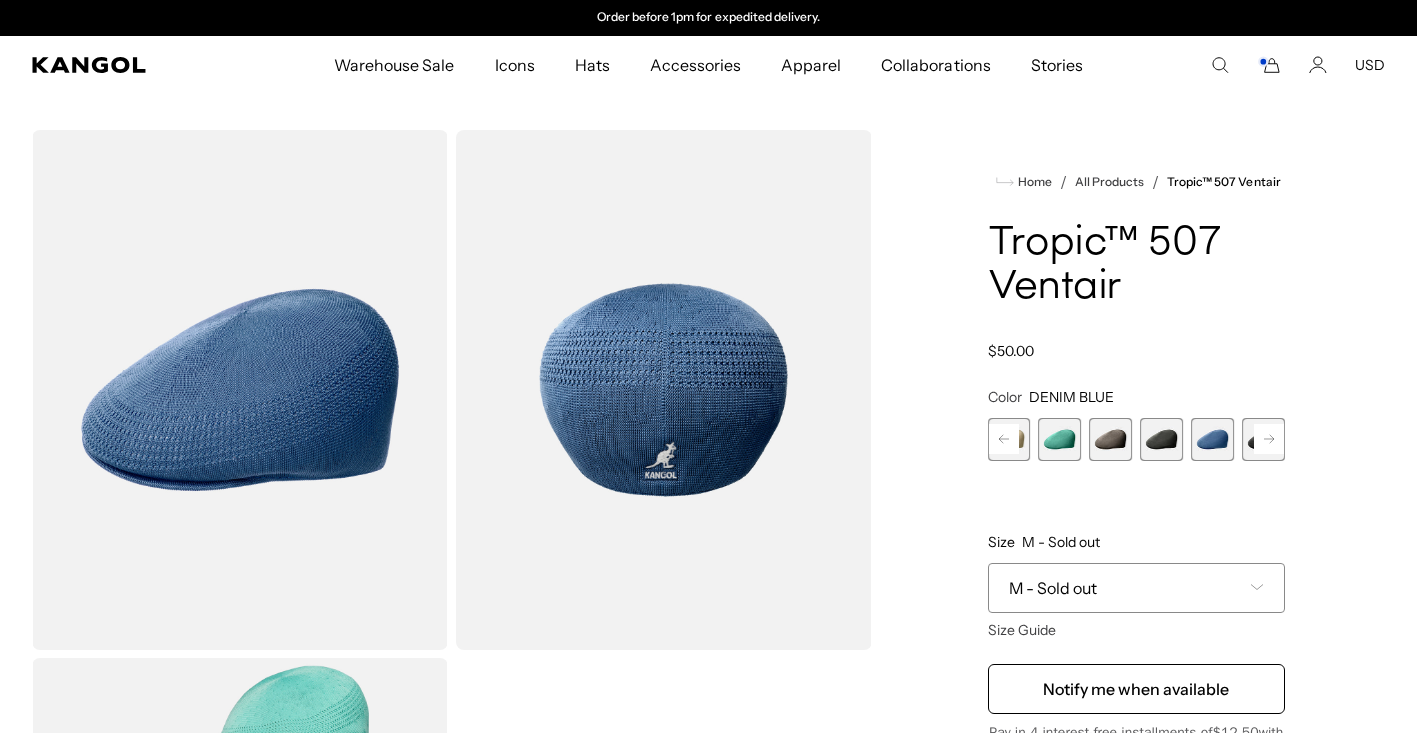 click 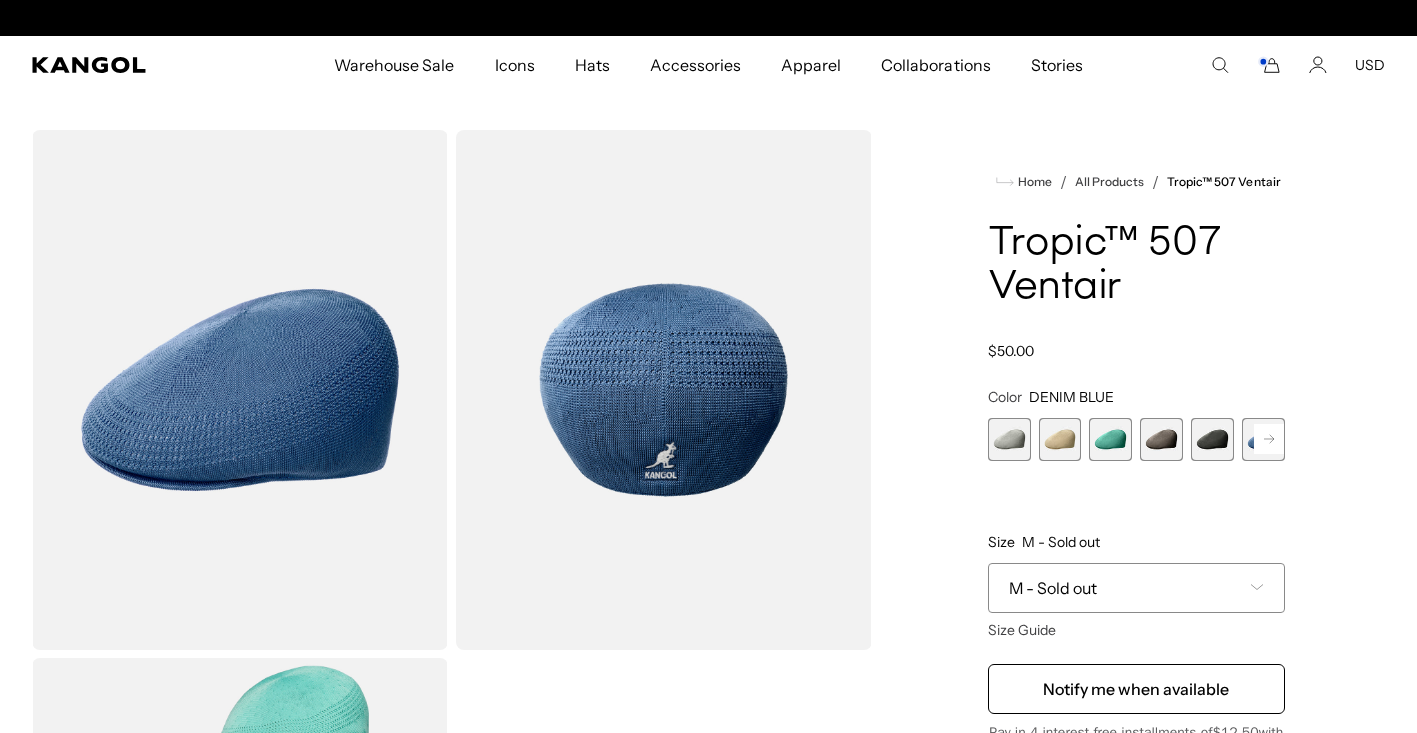 scroll, scrollTop: 199, scrollLeft: 0, axis: vertical 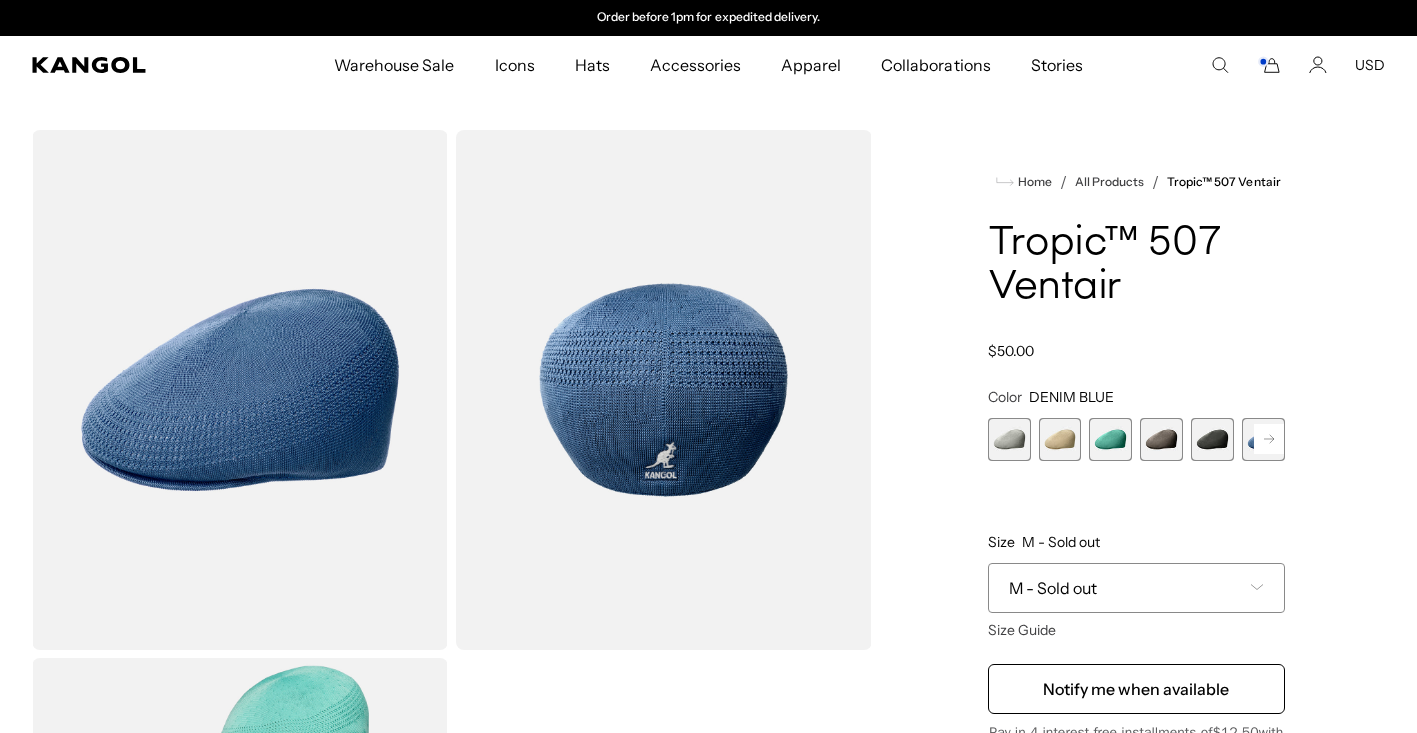 click 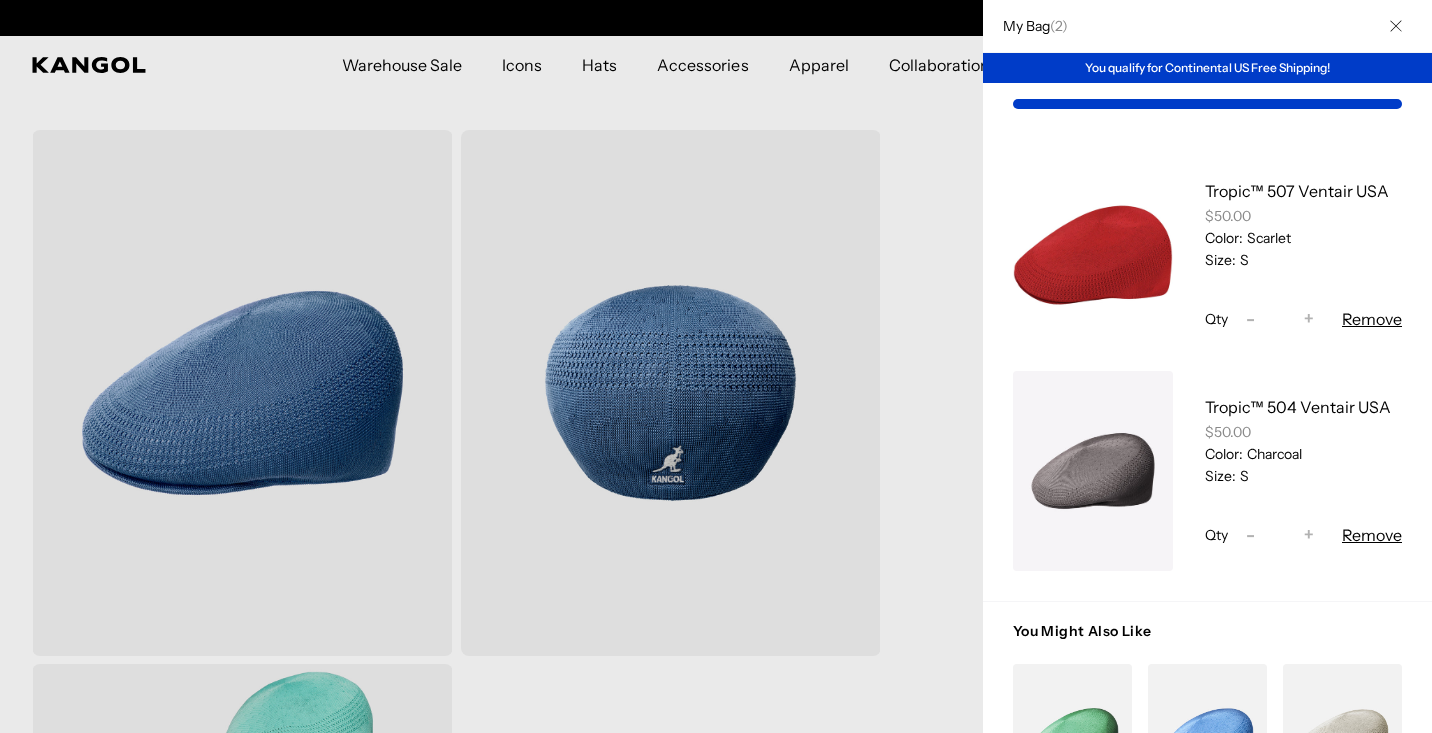 scroll, scrollTop: 0, scrollLeft: 0, axis: both 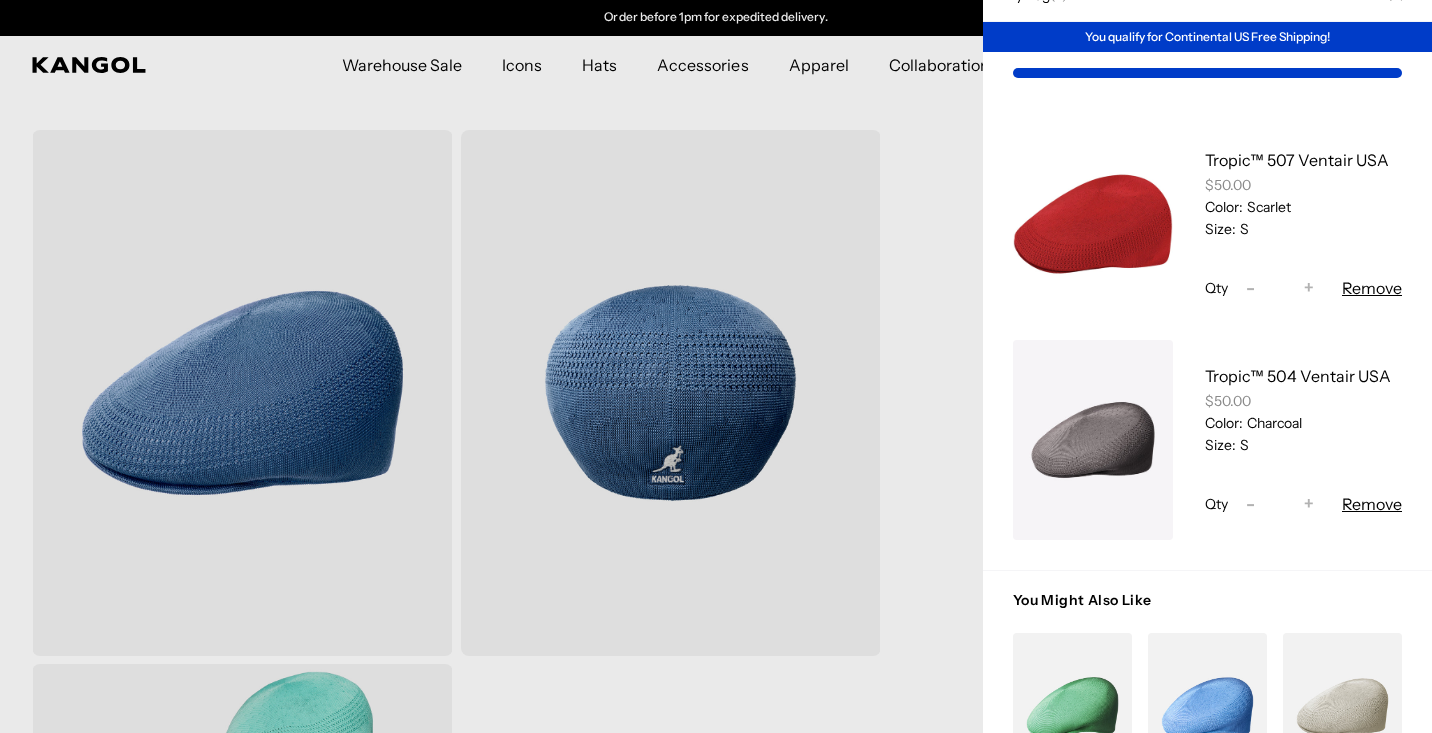 click at bounding box center [1093, 440] 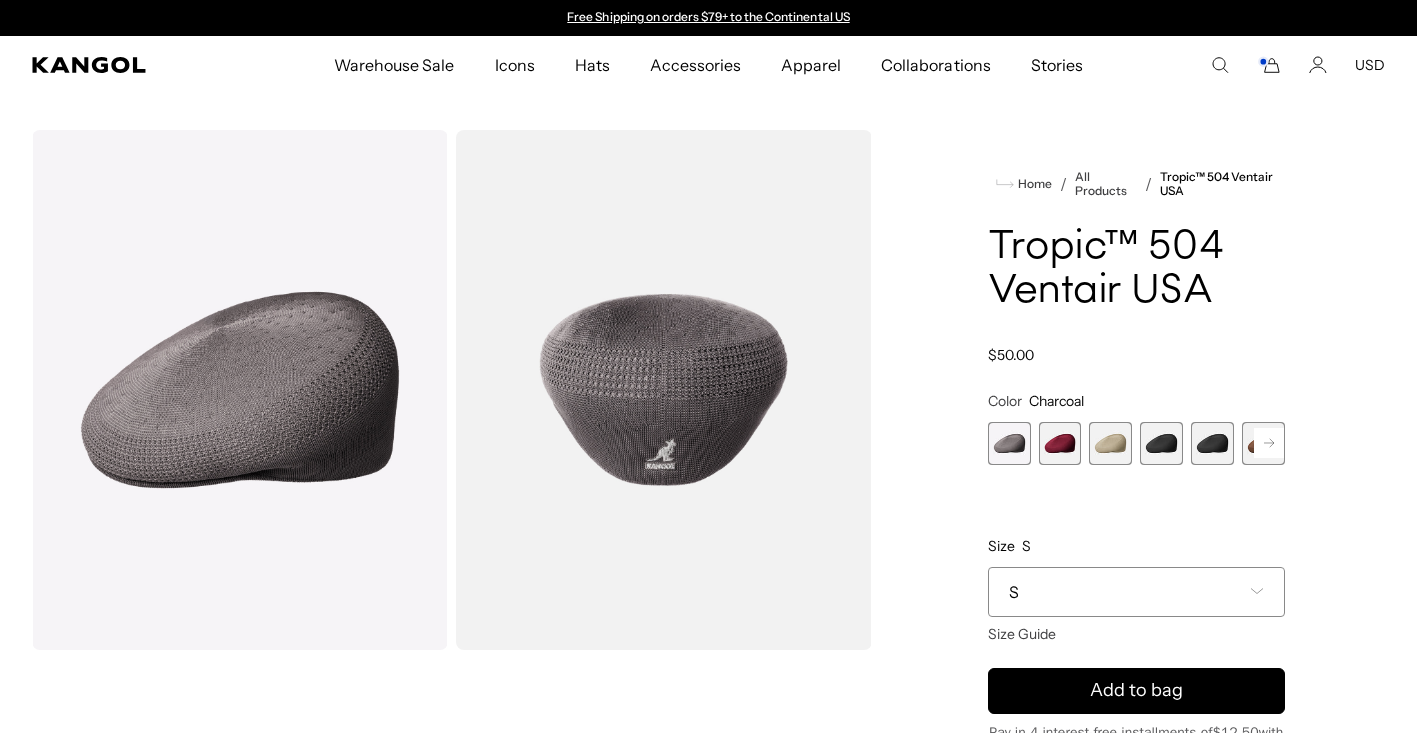 scroll, scrollTop: 0, scrollLeft: 0, axis: both 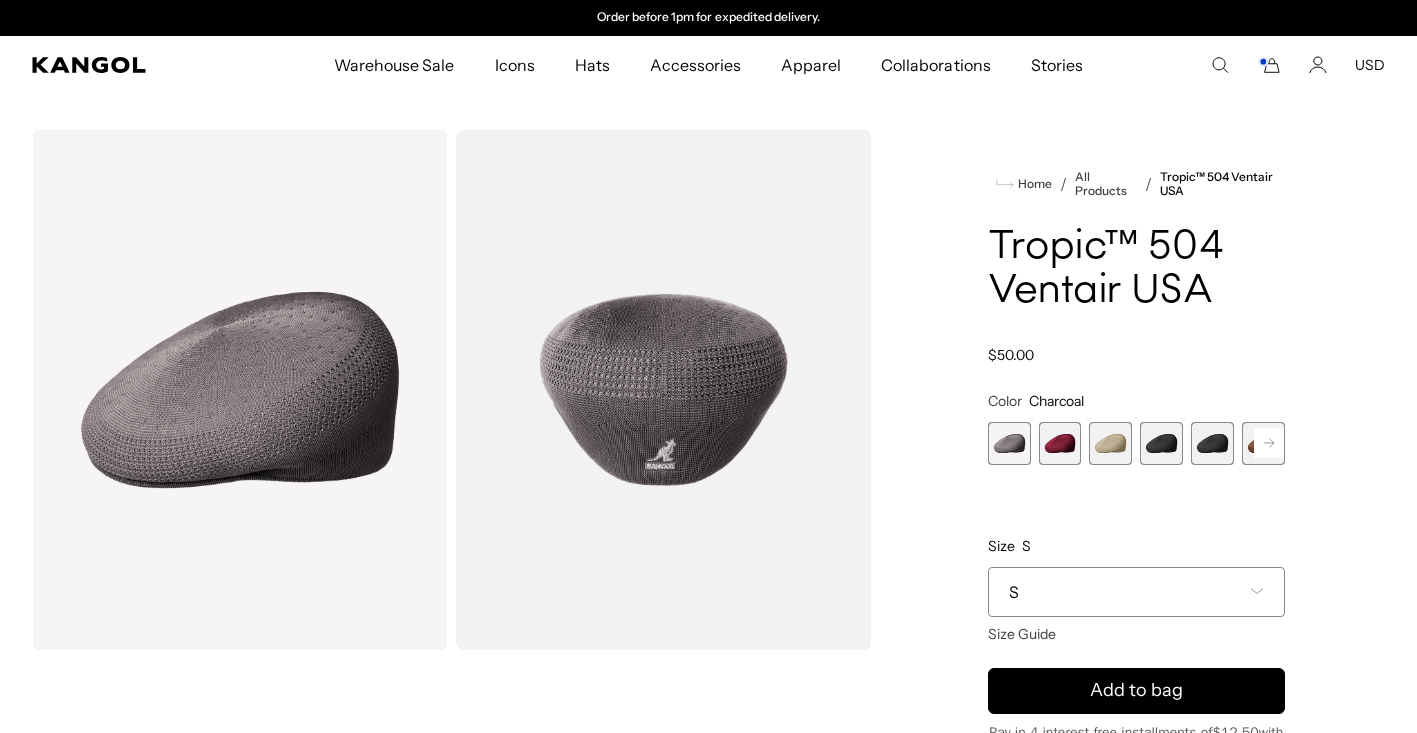 click 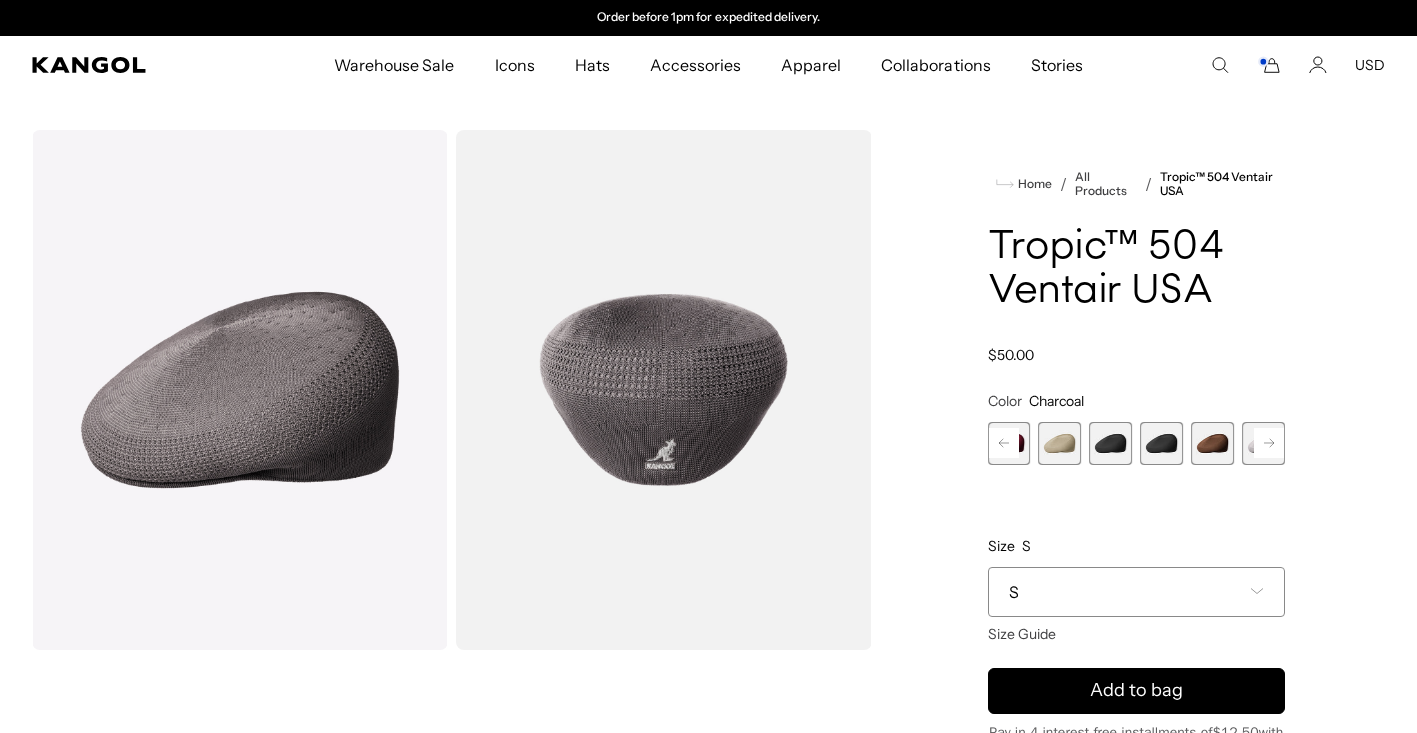 scroll, scrollTop: 0, scrollLeft: 0, axis: both 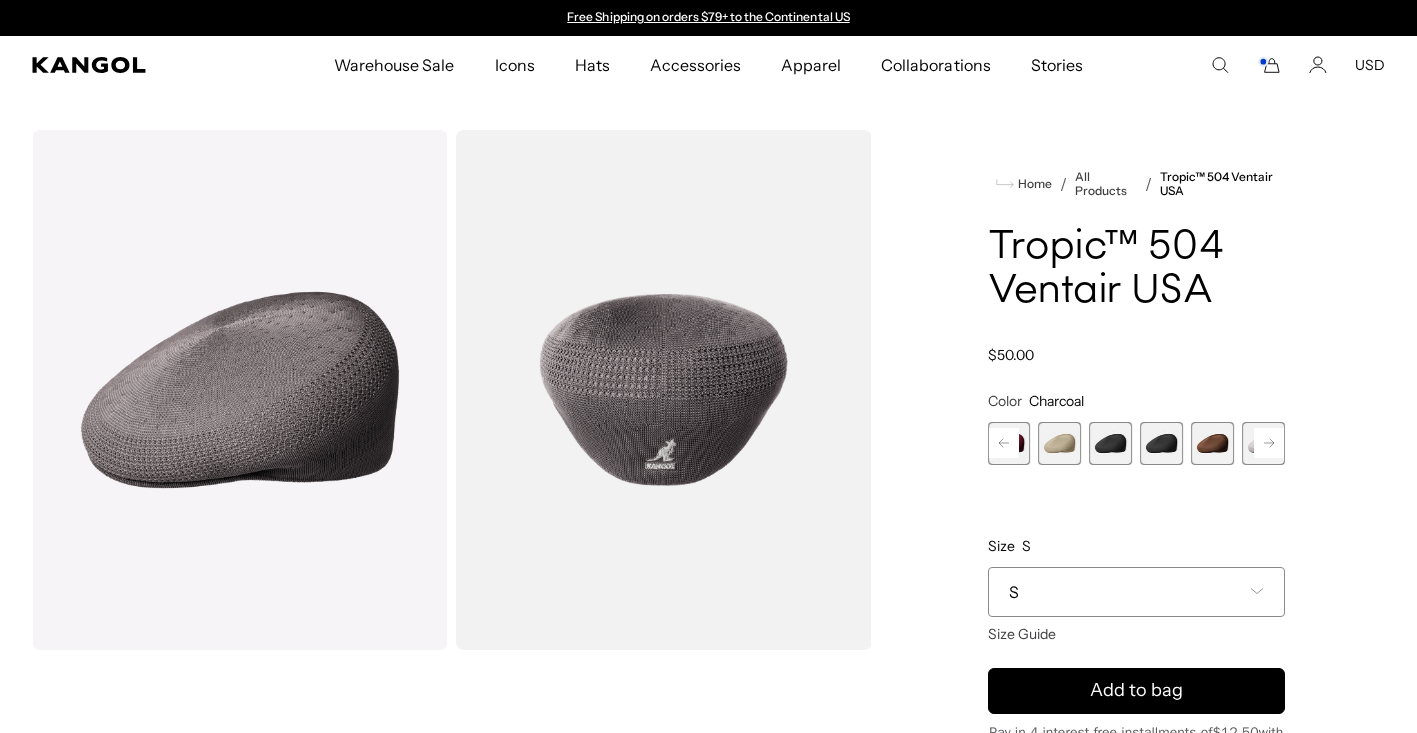 click 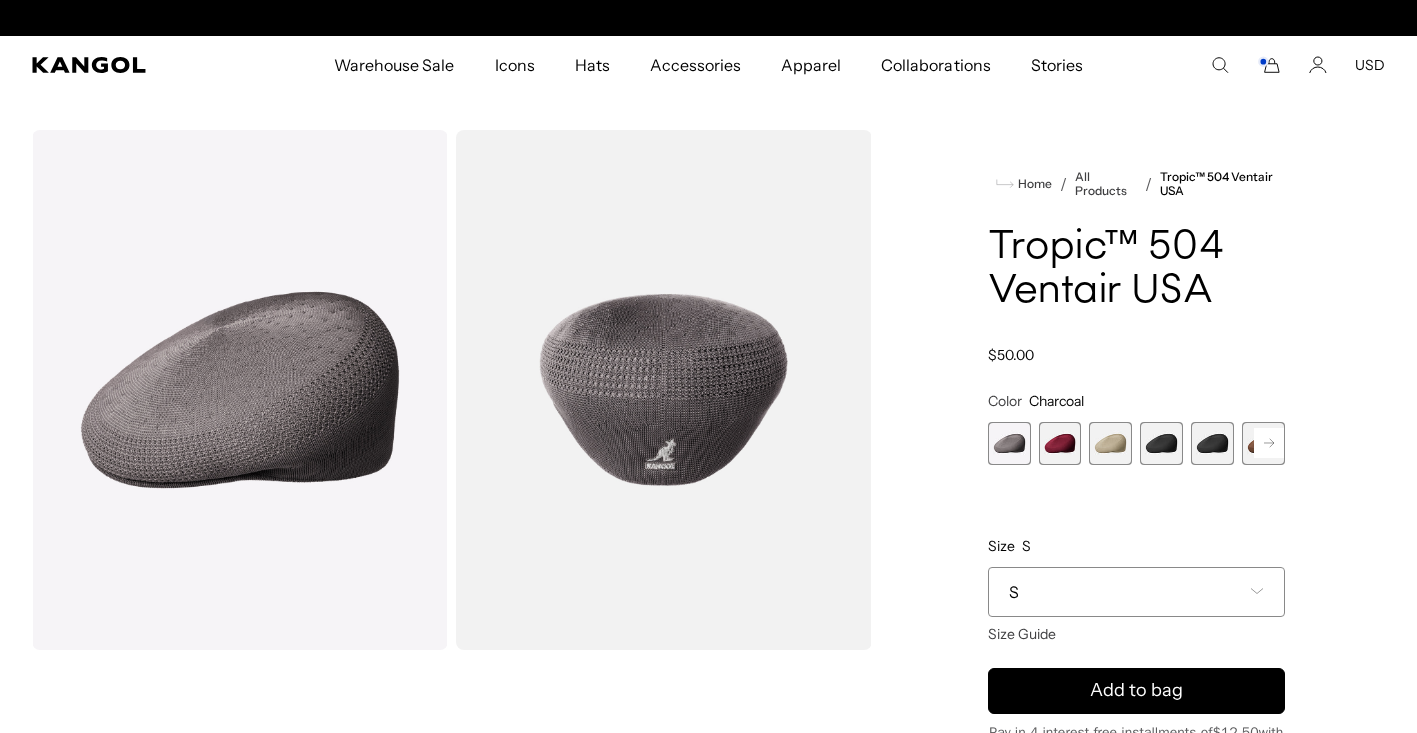 scroll, scrollTop: 0, scrollLeft: 0, axis: both 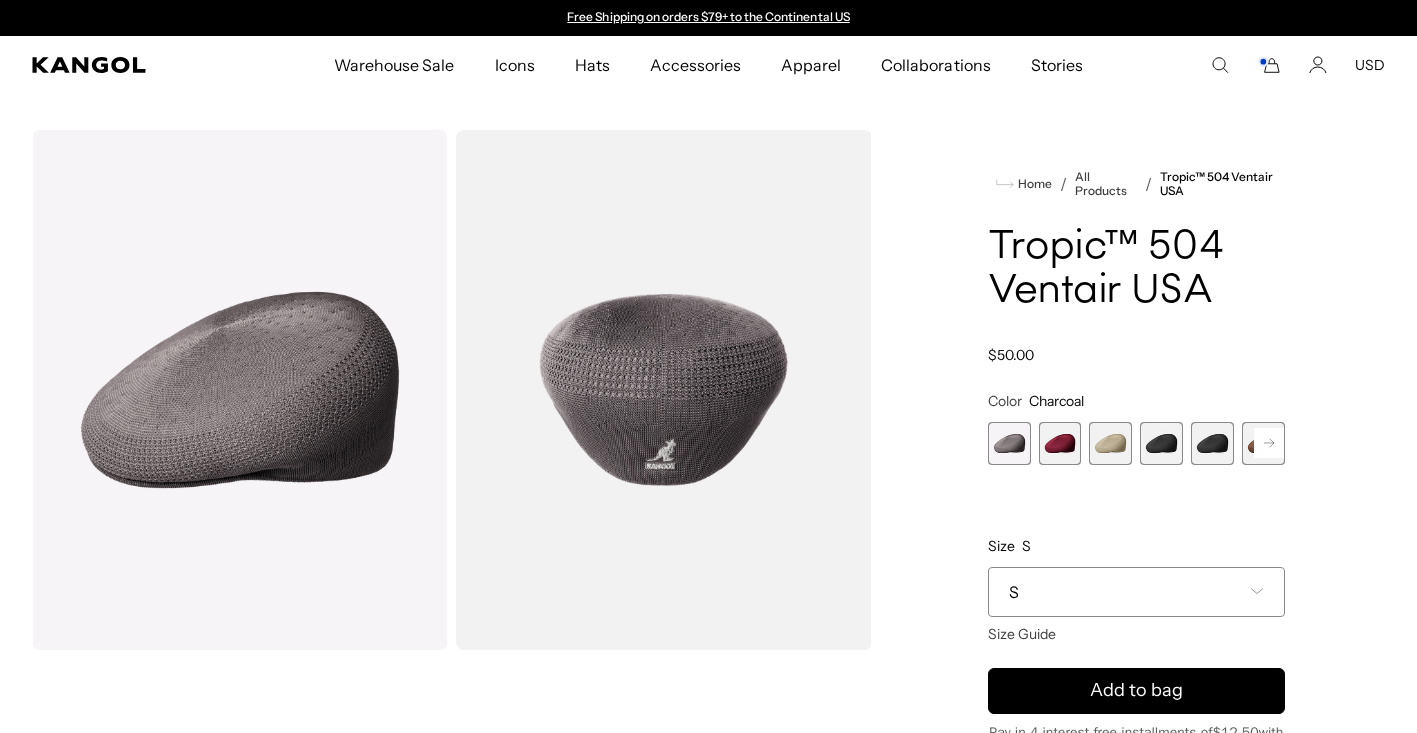 click at bounding box center [1263, 443] 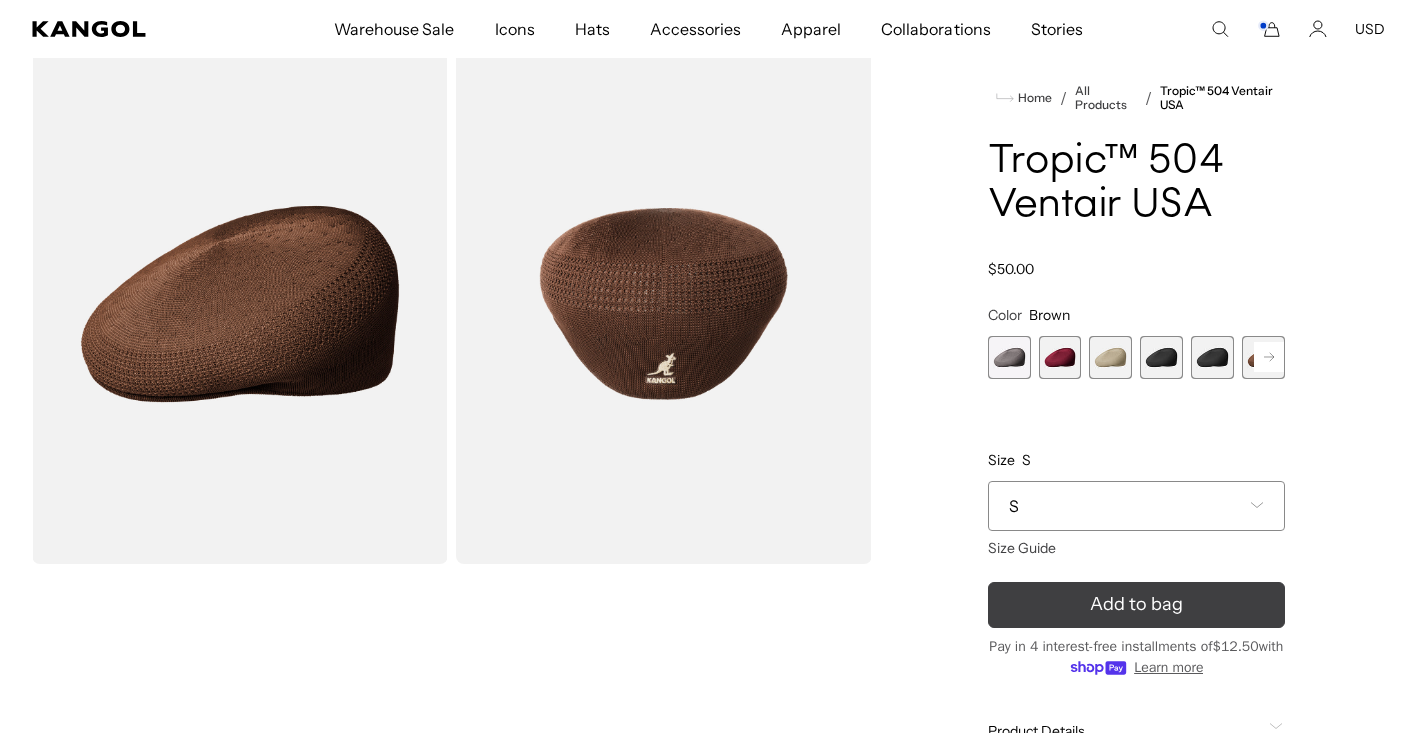 scroll, scrollTop: 0, scrollLeft: 0, axis: both 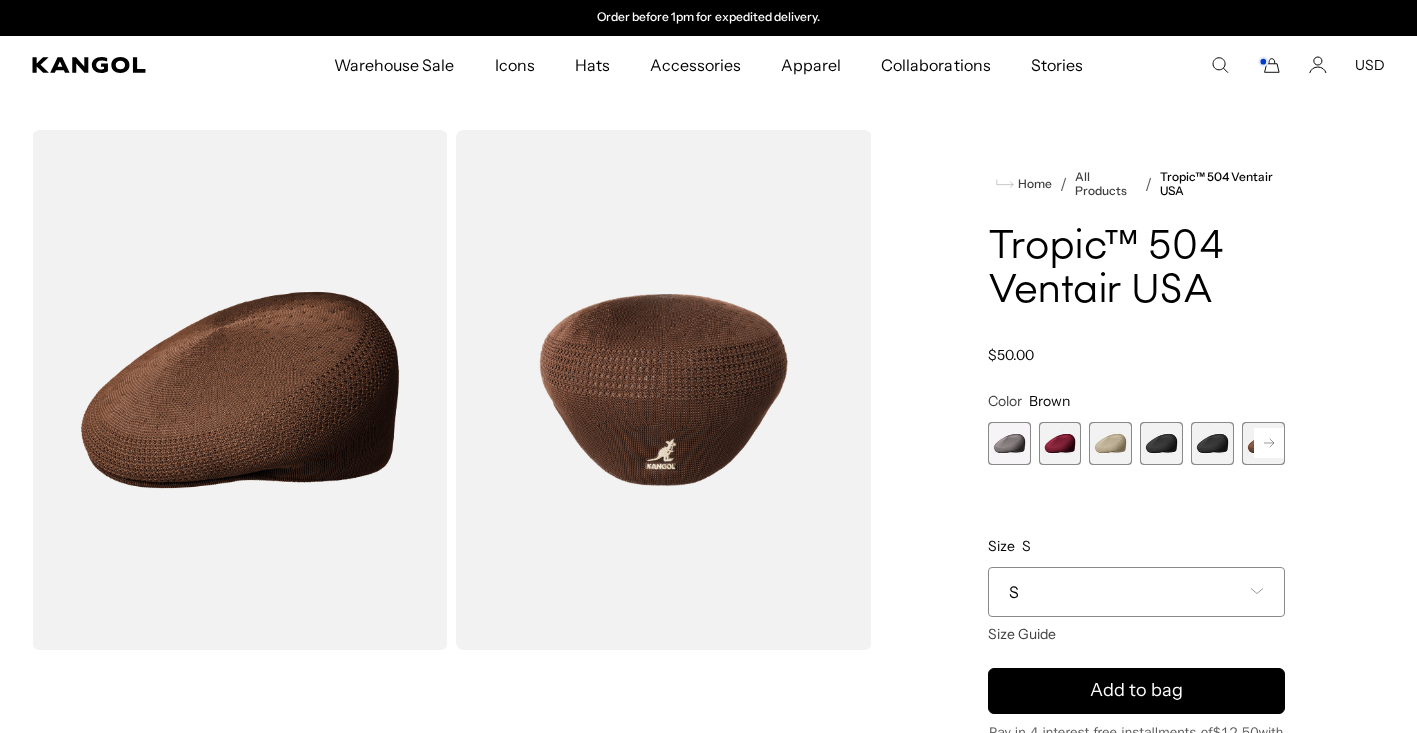 click 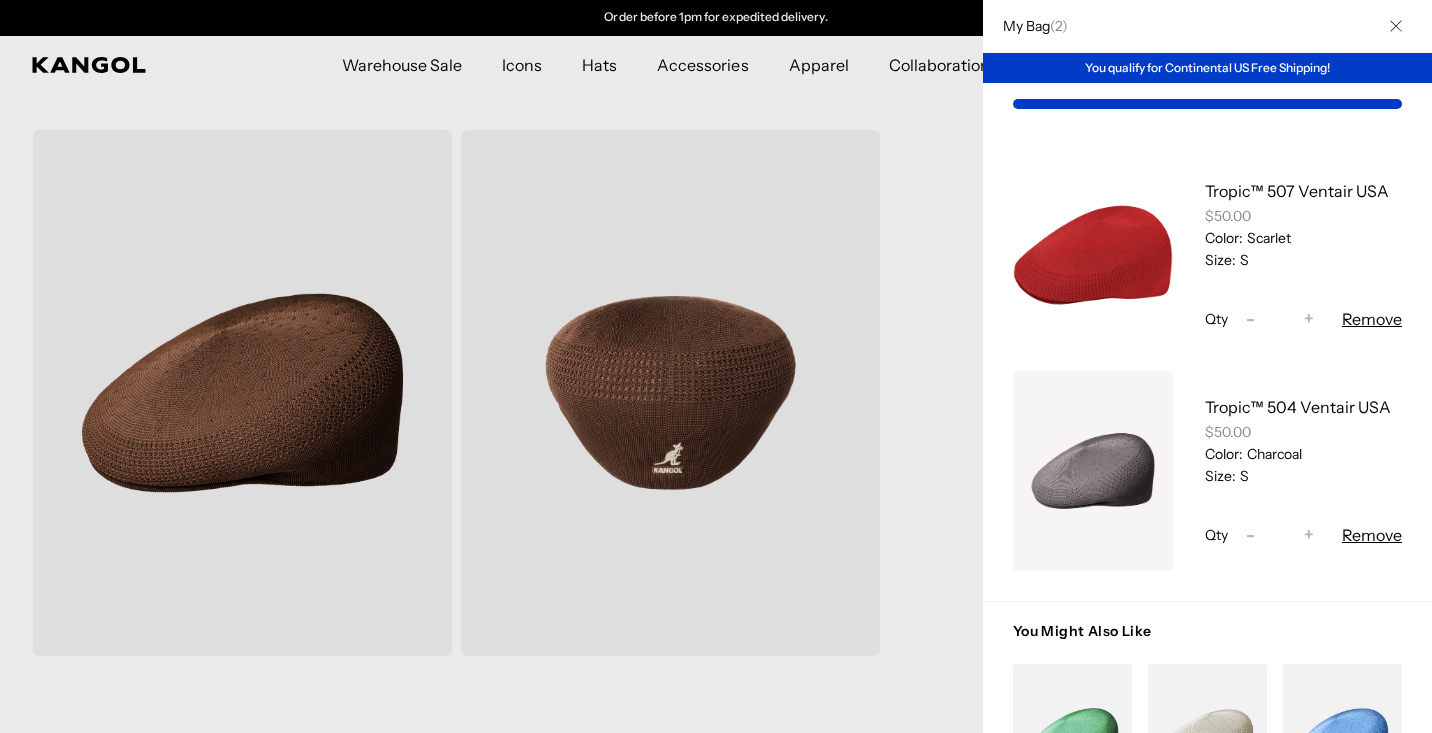 click at bounding box center (1093, 255) 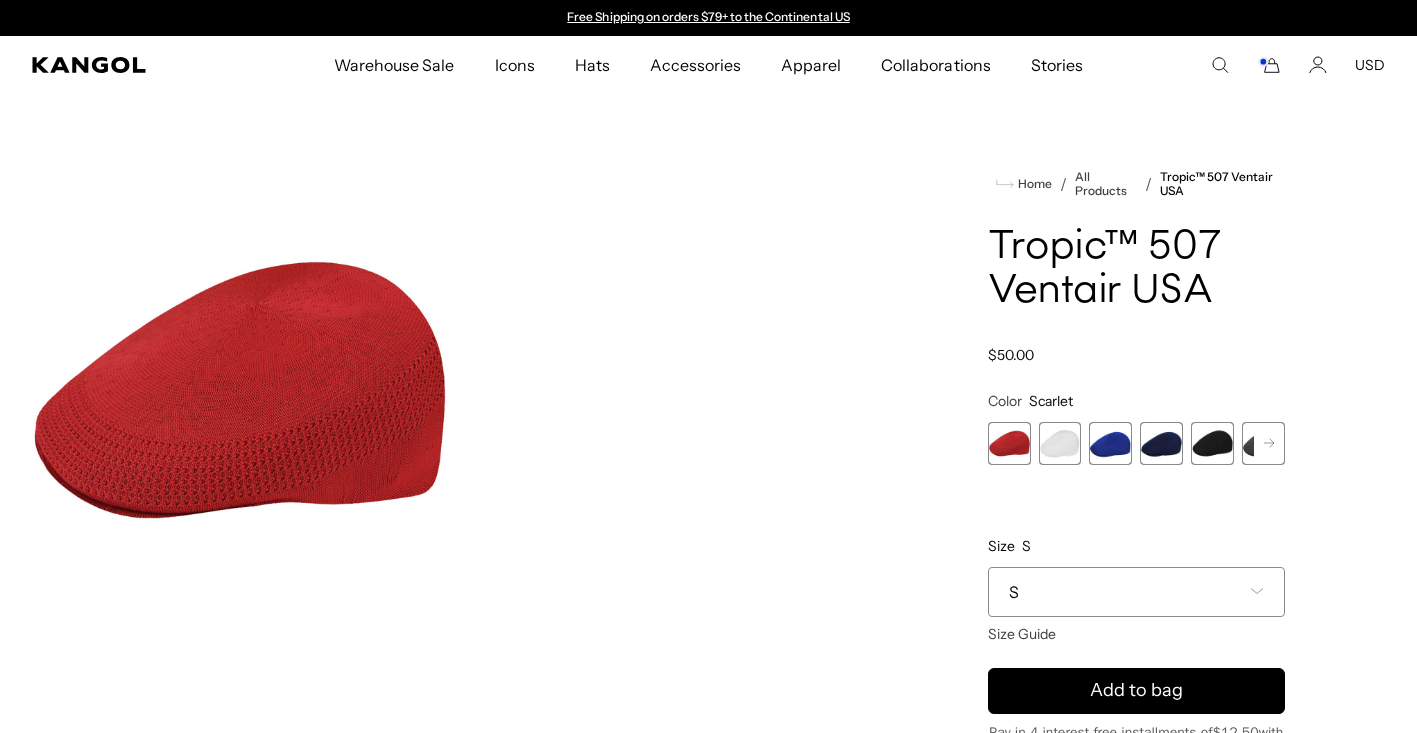 scroll, scrollTop: 0, scrollLeft: 0, axis: both 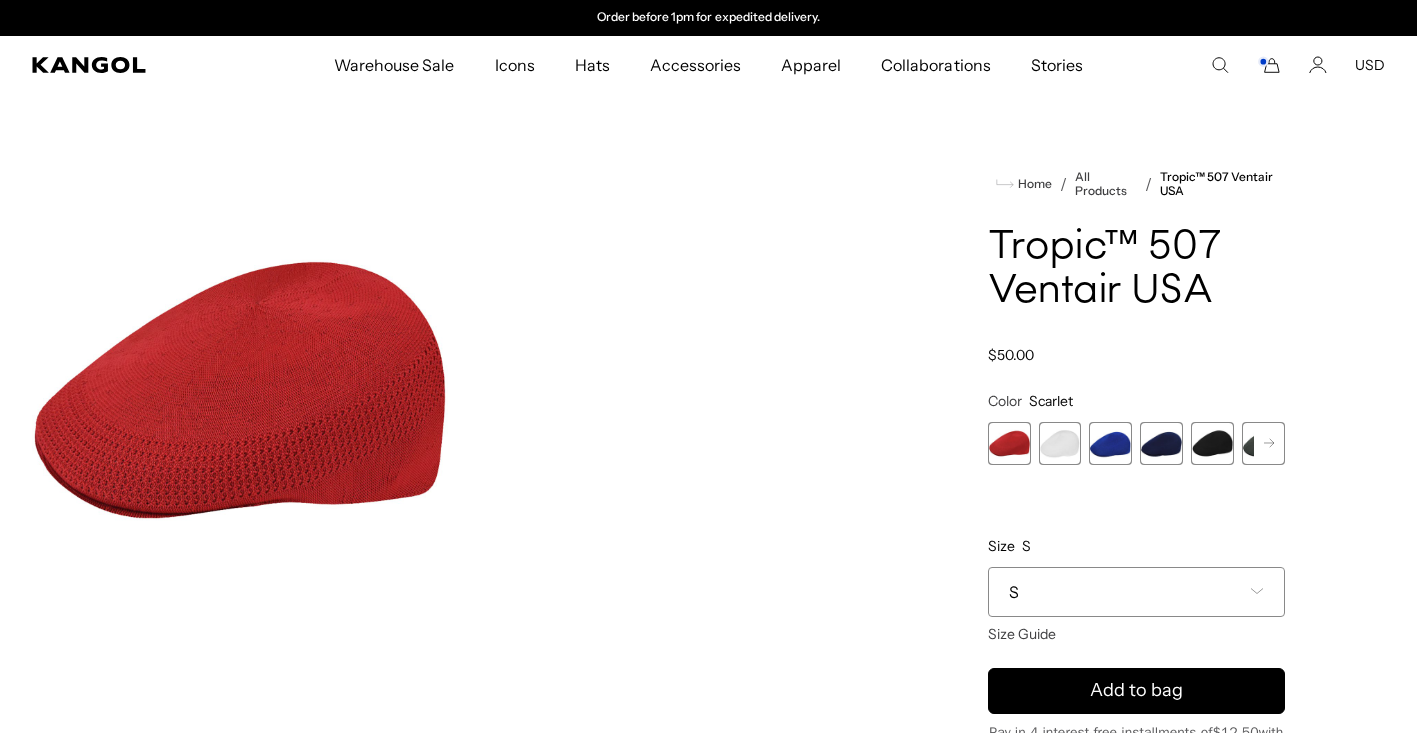 drag, startPoint x: 0, startPoint y: 0, endPoint x: 1171, endPoint y: 445, distance: 1252.7035 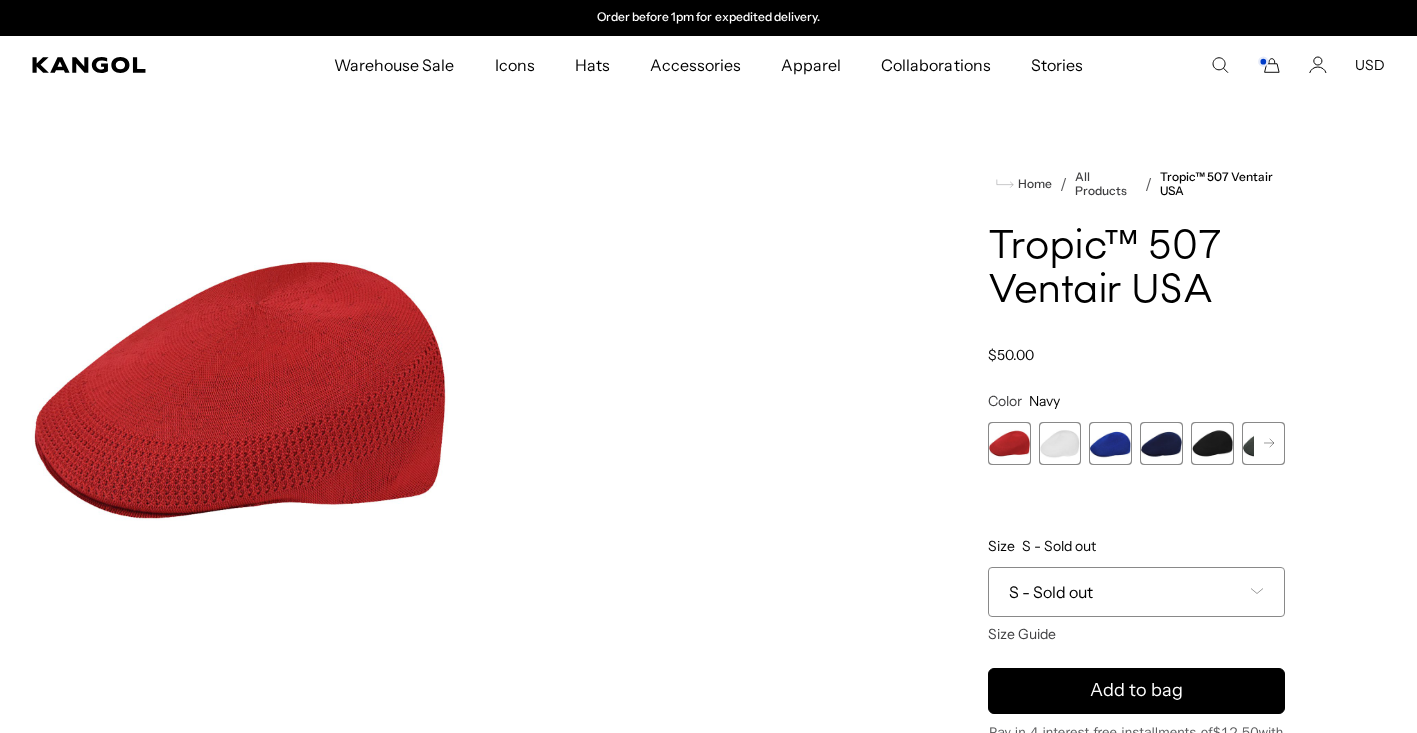 scroll, scrollTop: 0, scrollLeft: 0, axis: both 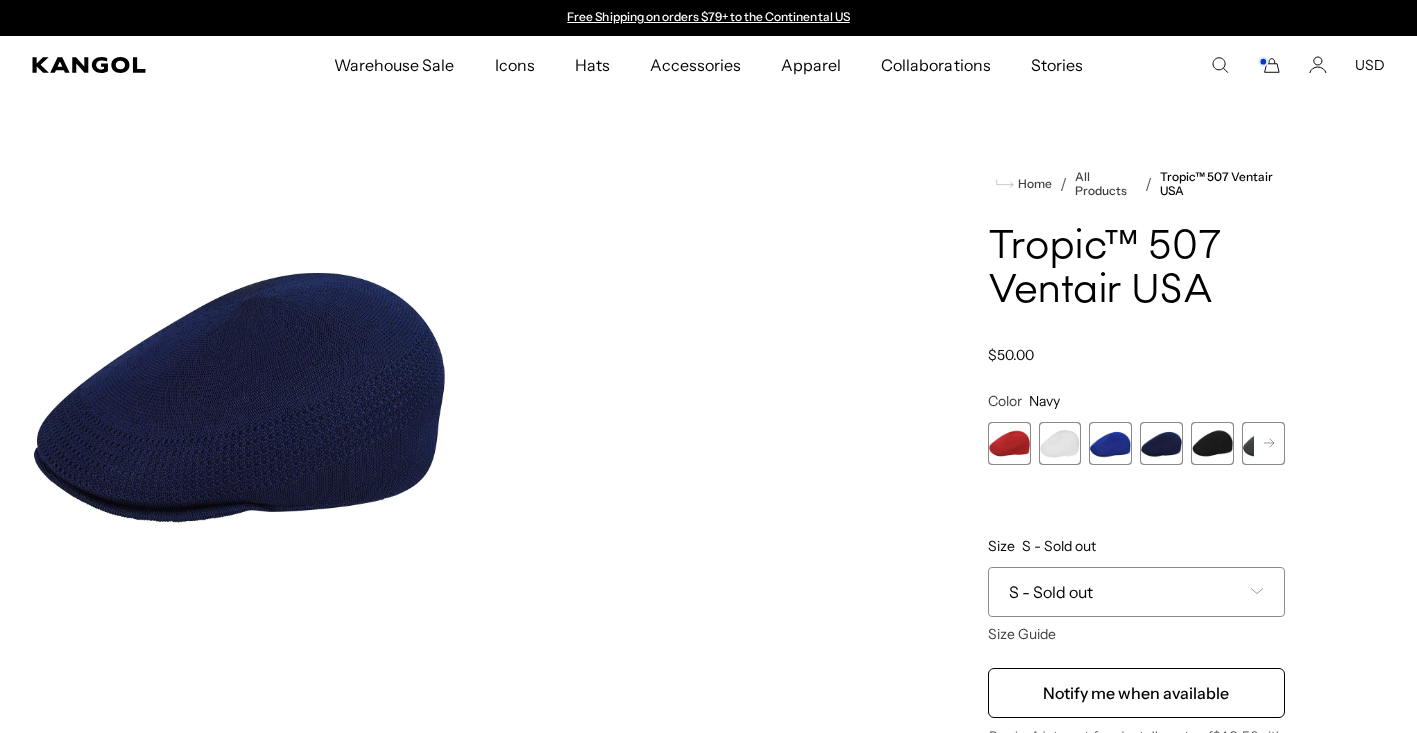 click at bounding box center [1110, 443] 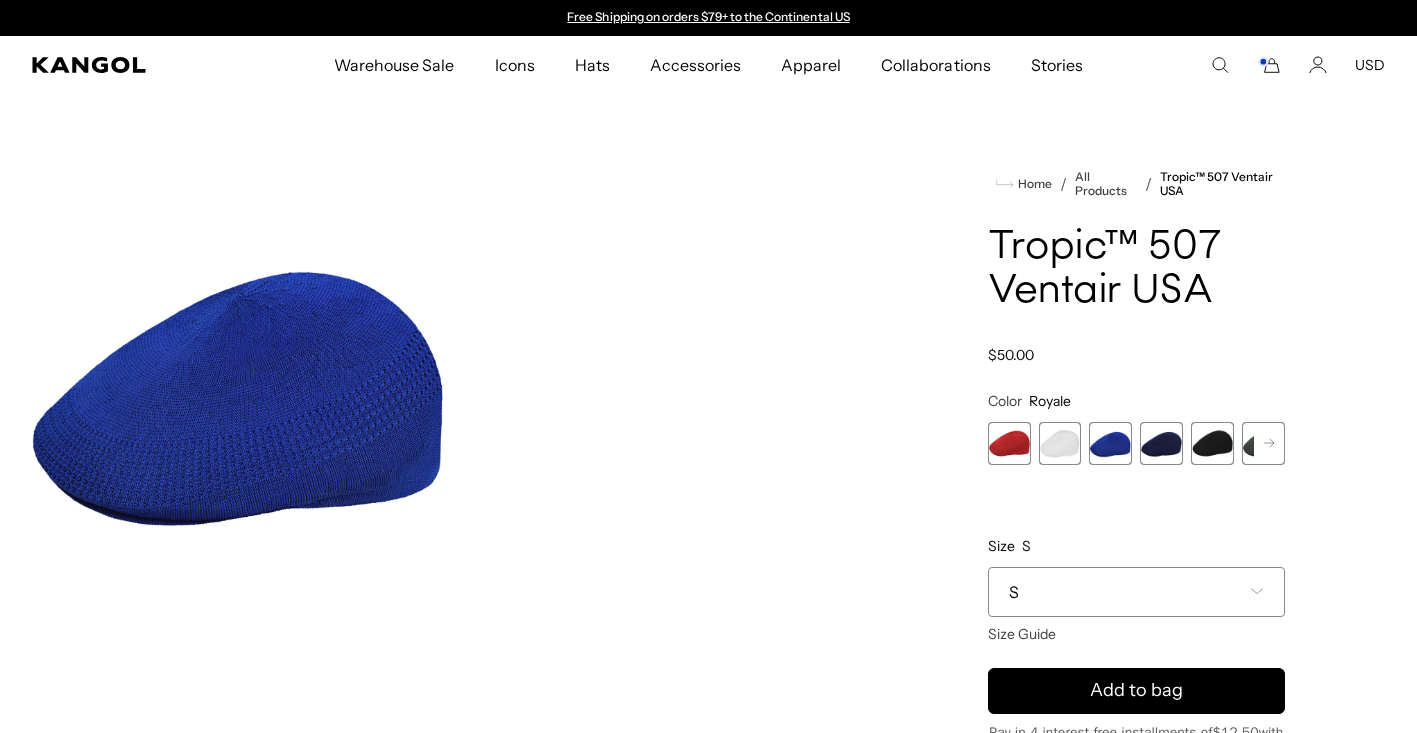 click at bounding box center [1212, 443] 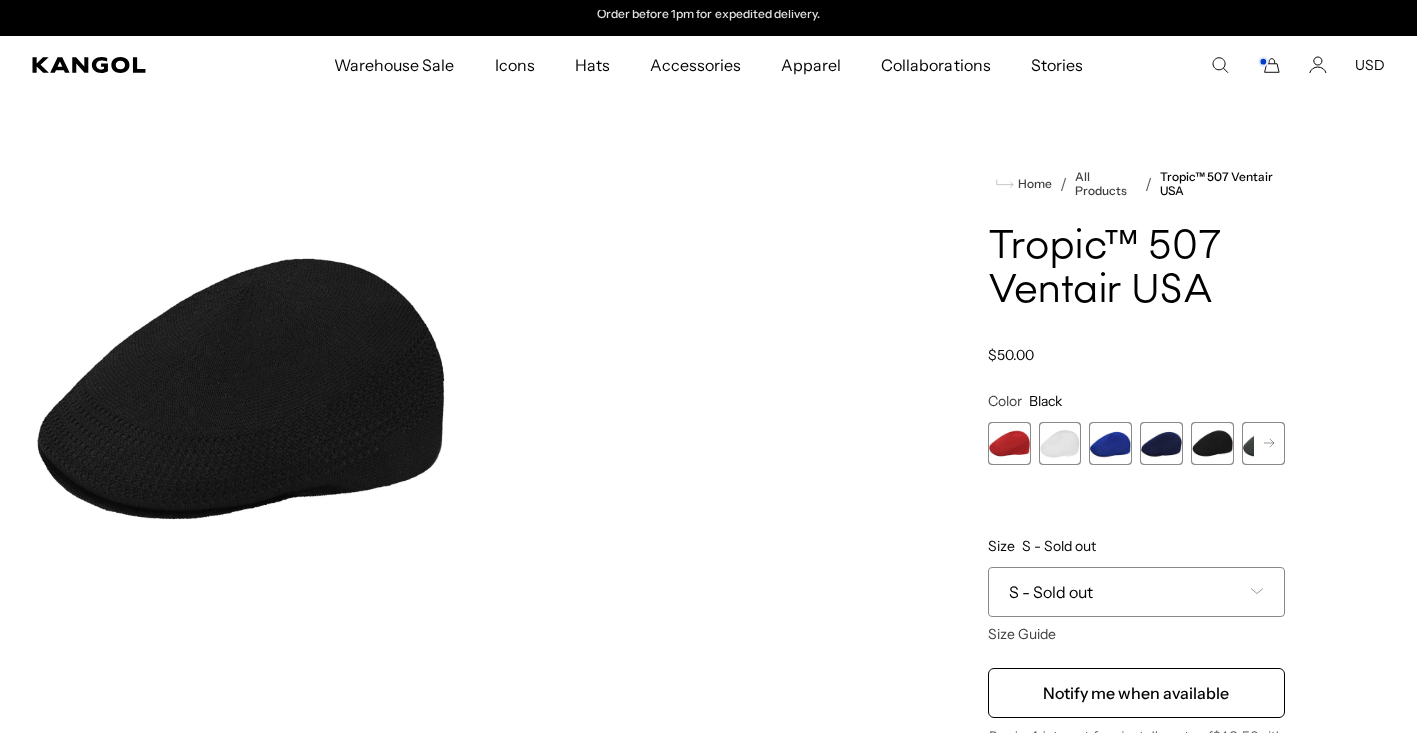 scroll, scrollTop: 0, scrollLeft: 0, axis: both 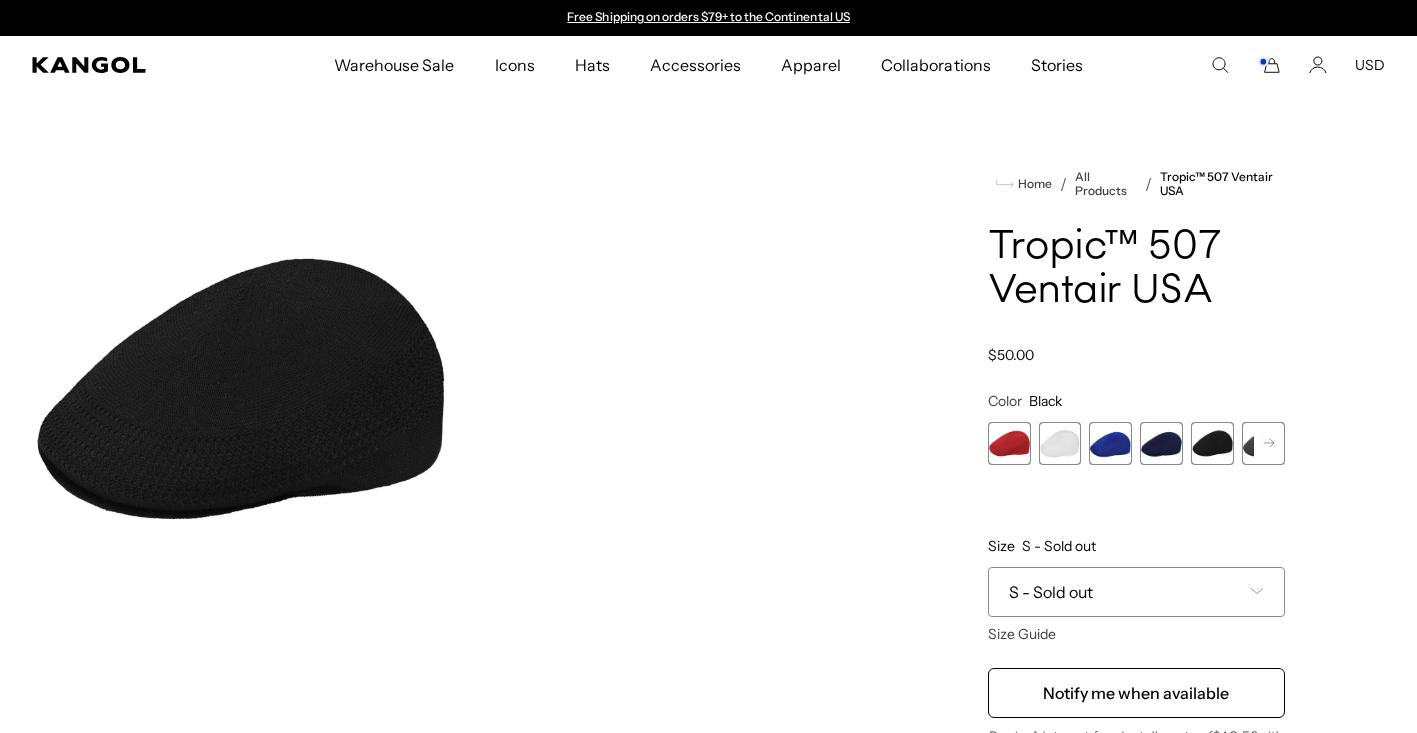 click at bounding box center [1212, 443] 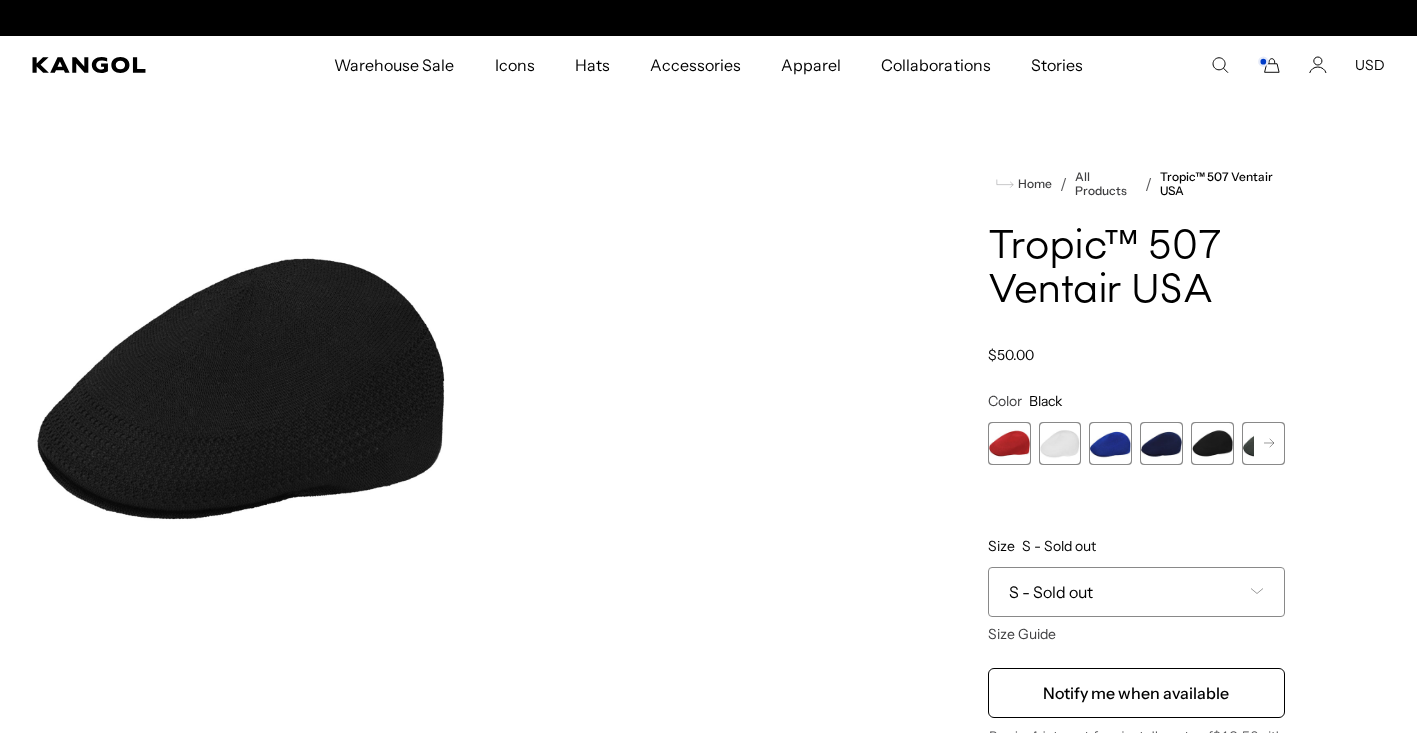 scroll, scrollTop: 0, scrollLeft: 412, axis: horizontal 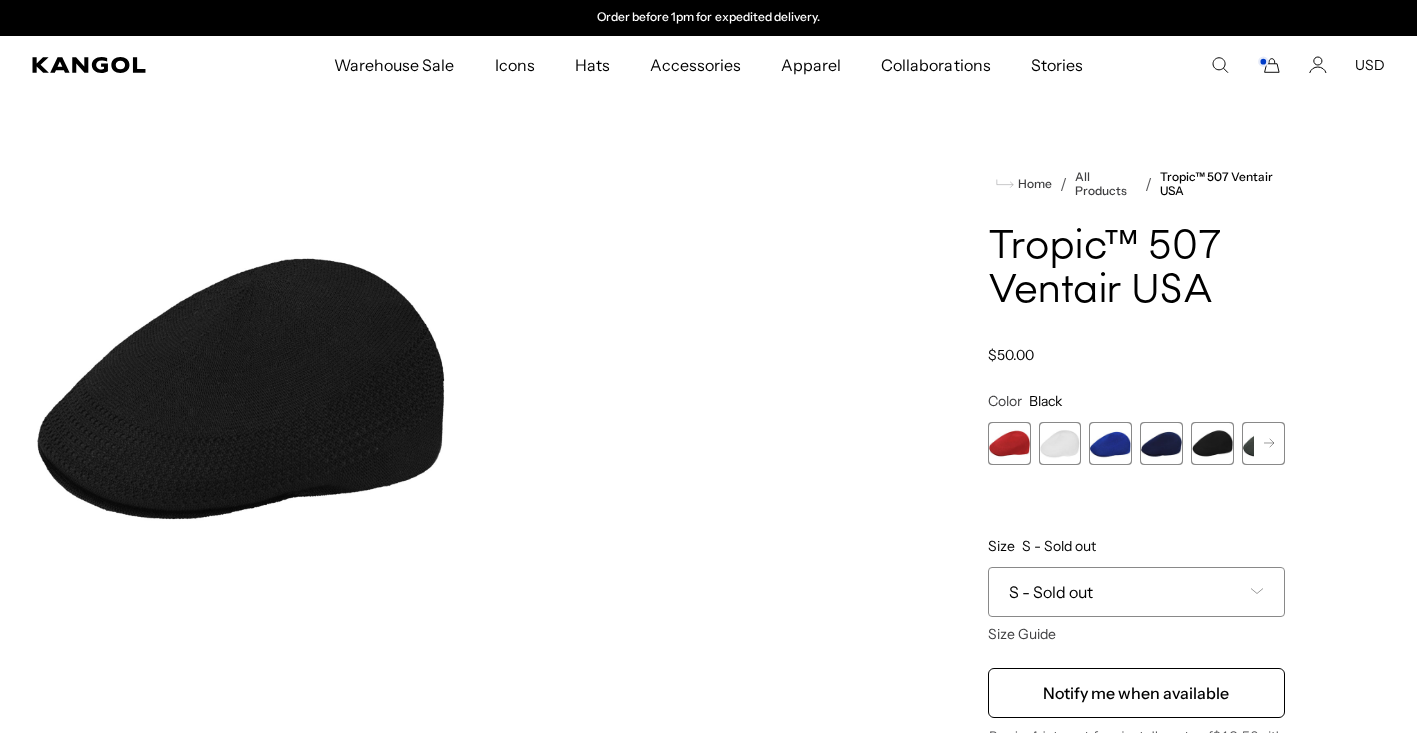 click at bounding box center [1161, 443] 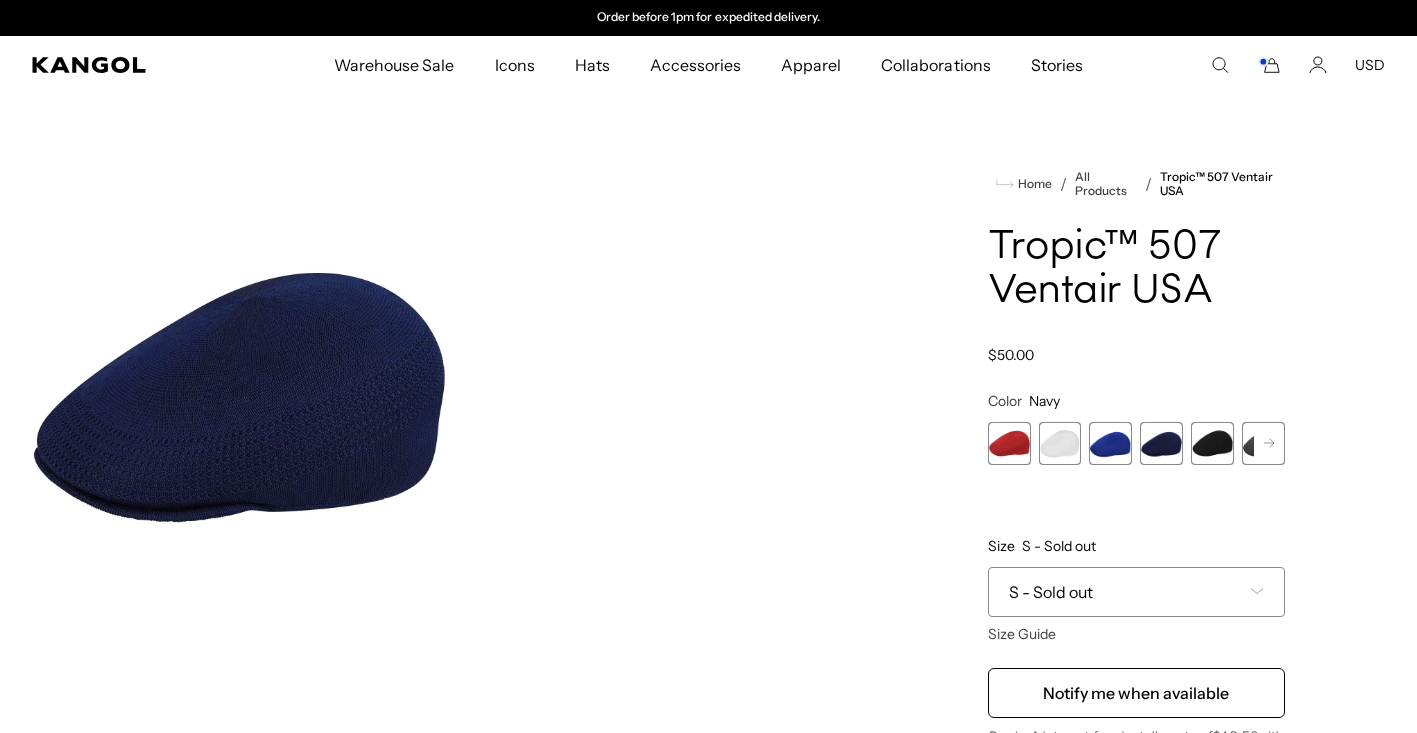click at bounding box center [1110, 443] 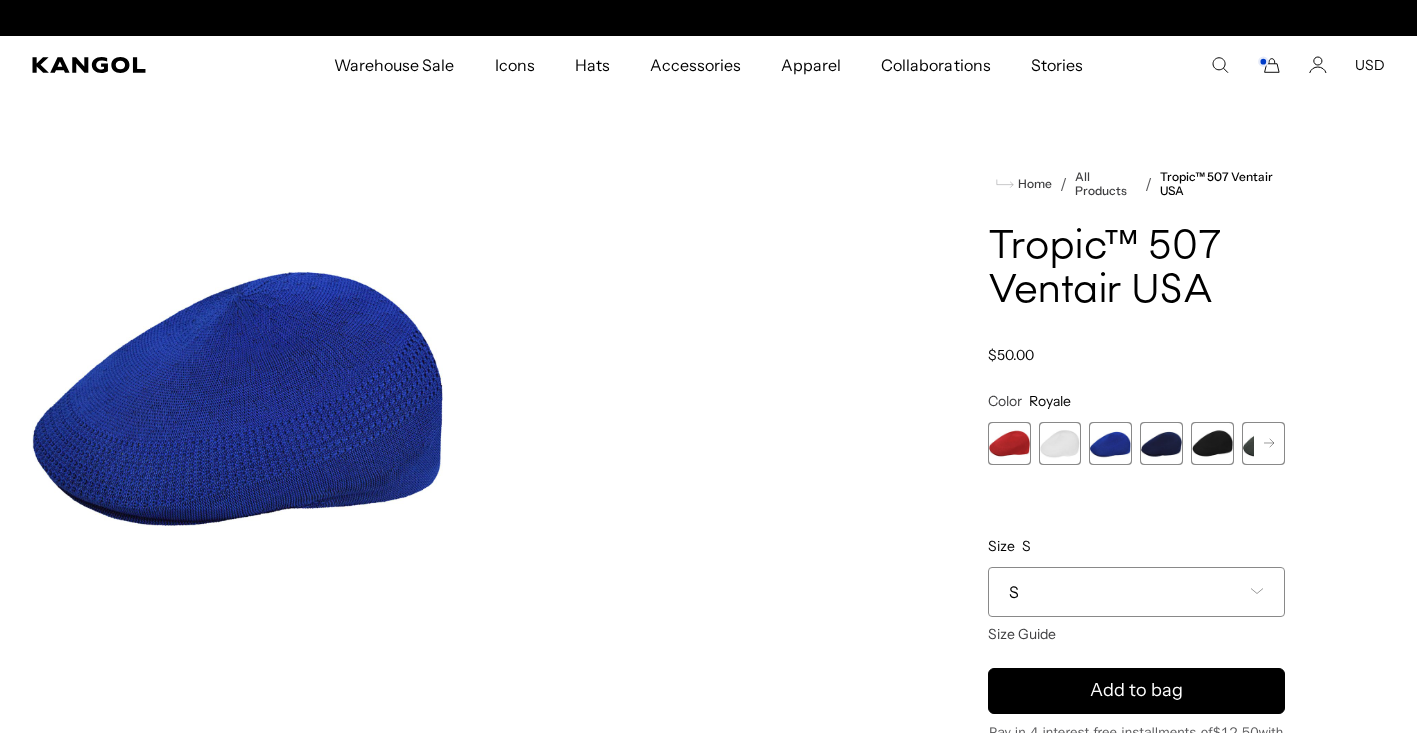 scroll, scrollTop: 0, scrollLeft: 0, axis: both 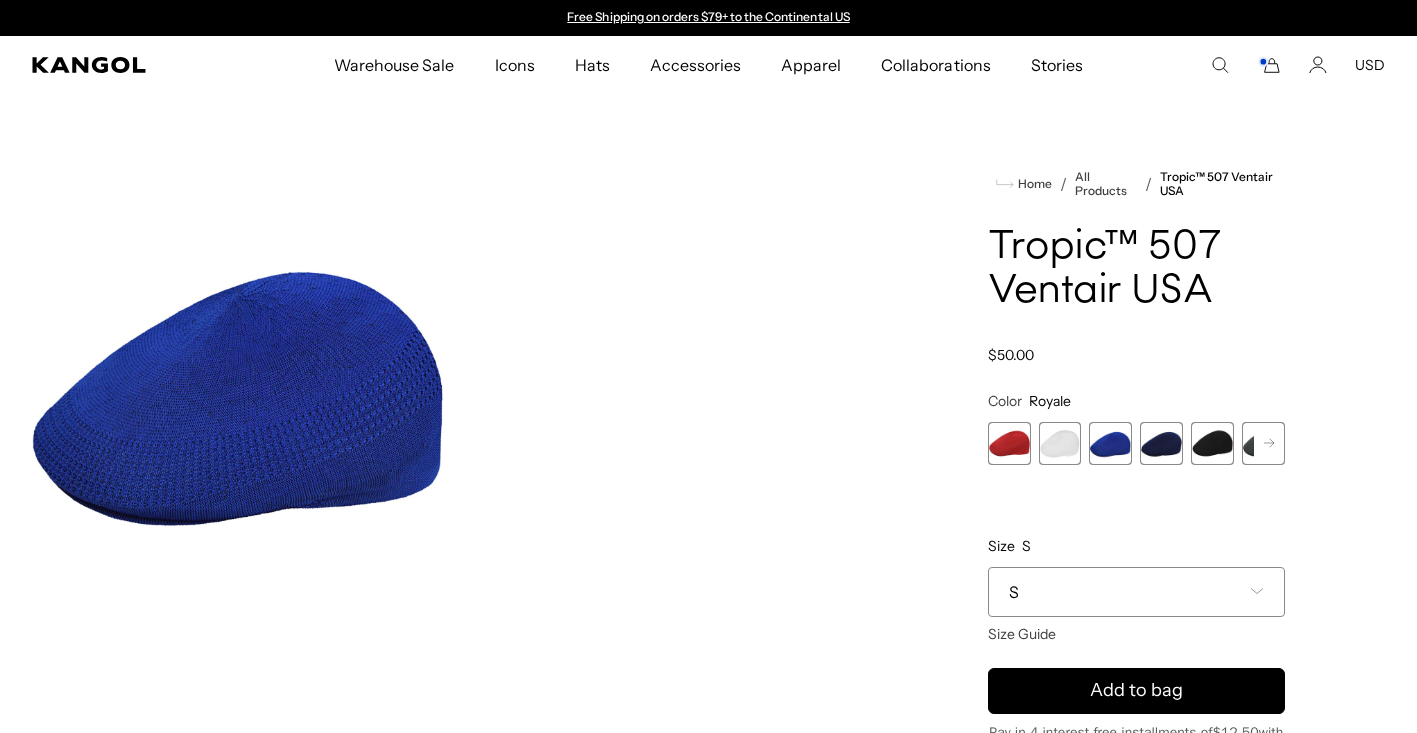 click at bounding box center (1009, 443) 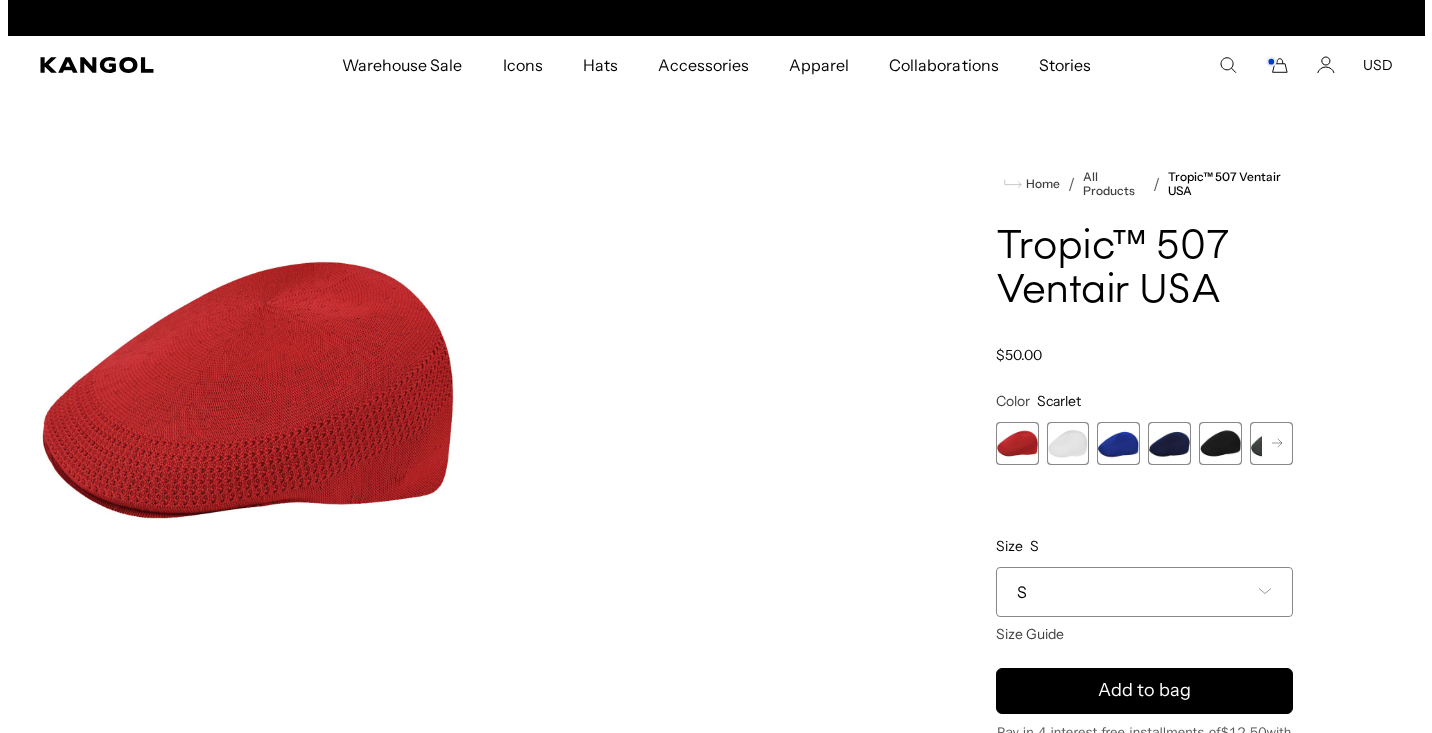 scroll, scrollTop: 0, scrollLeft: 412, axis: horizontal 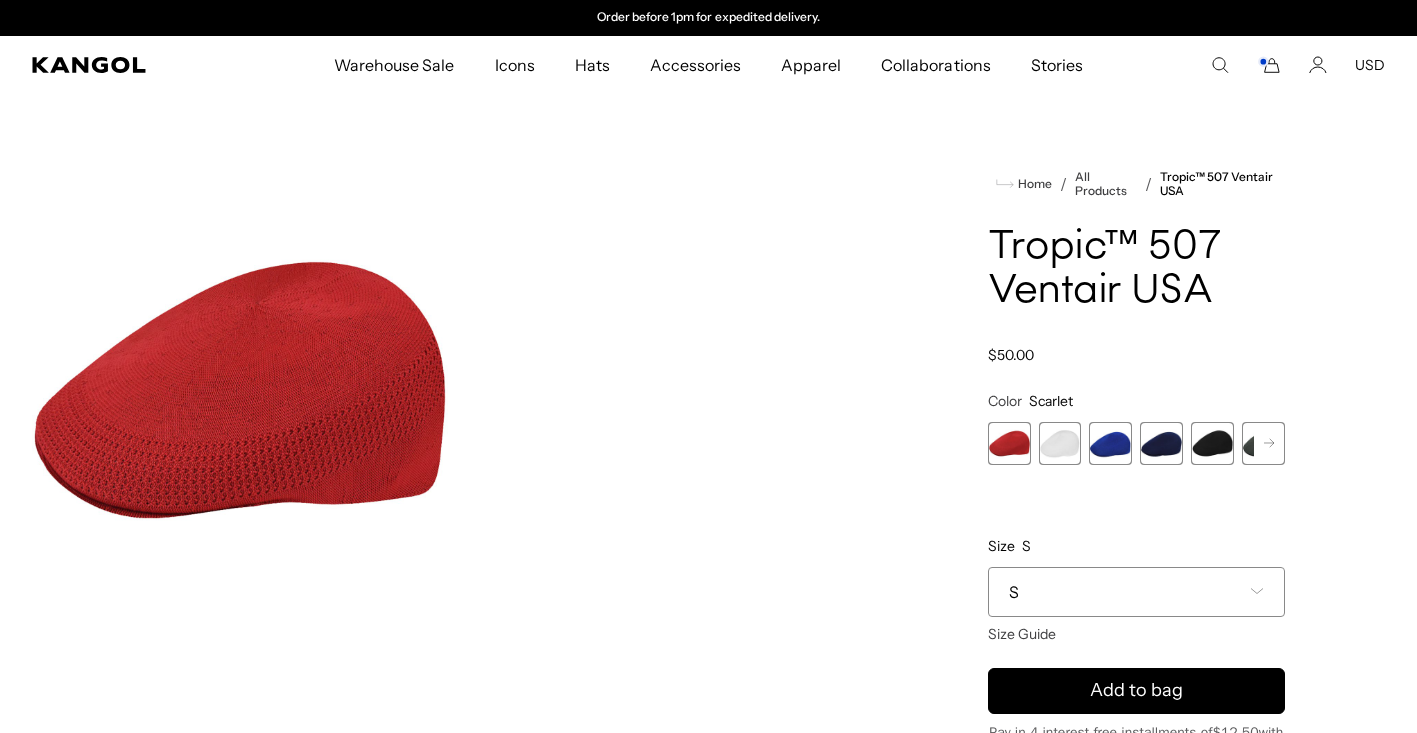 click 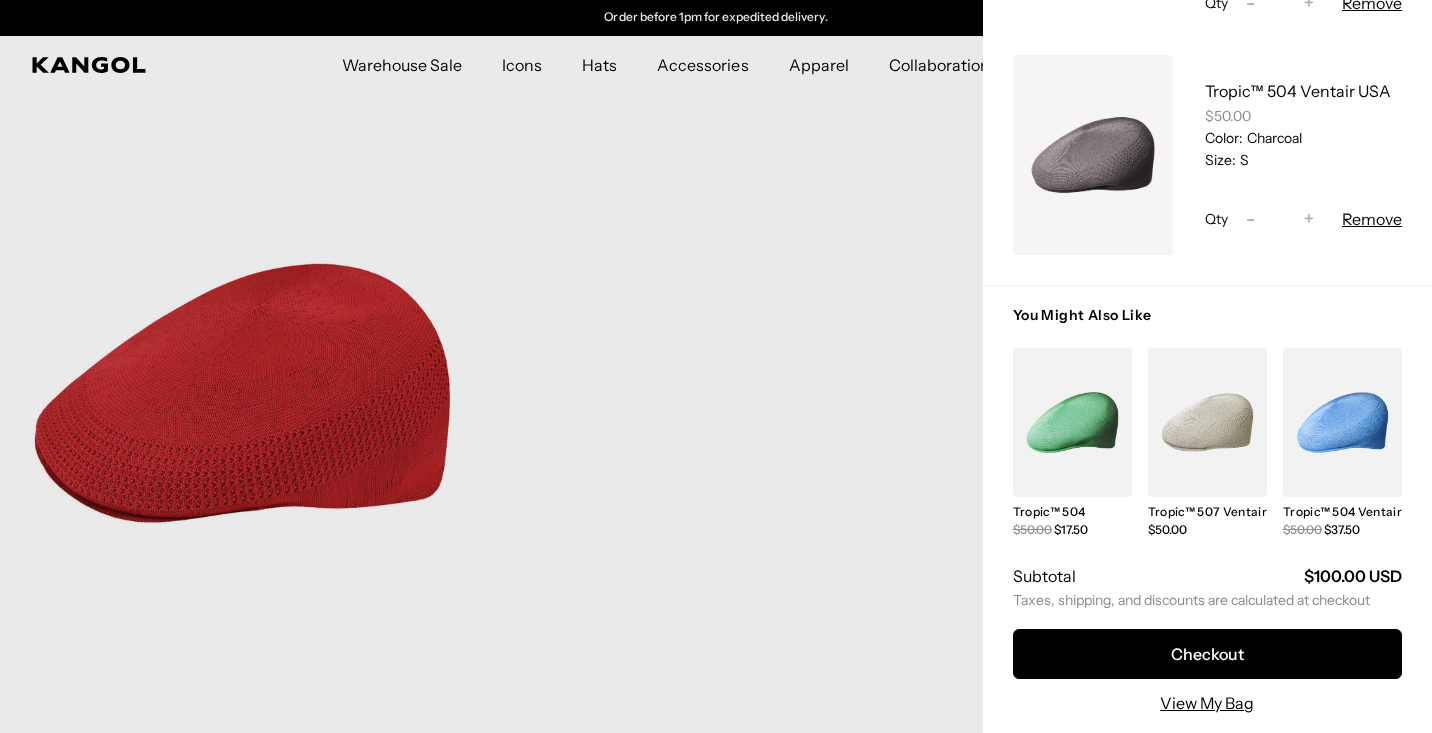 scroll, scrollTop: 331, scrollLeft: 0, axis: vertical 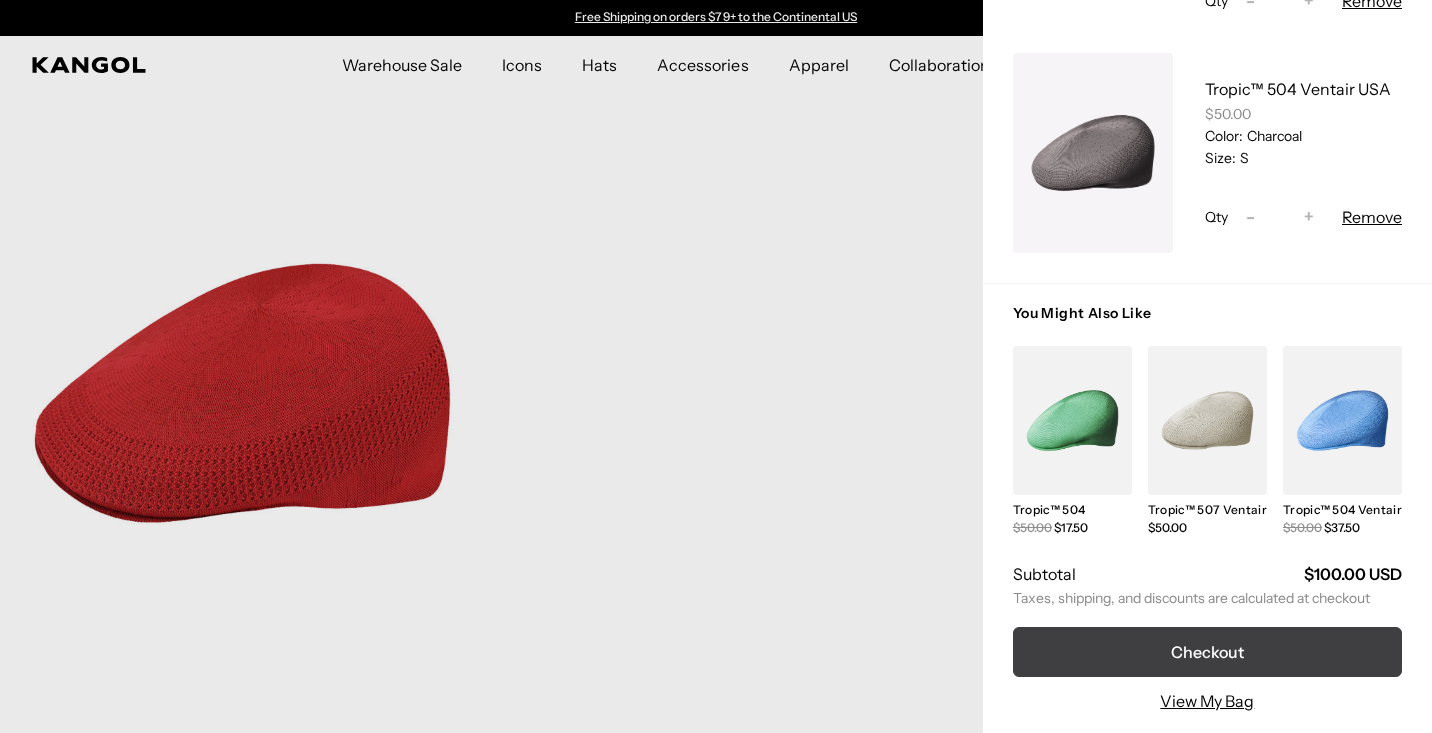 click on "Checkout" at bounding box center [1207, 652] 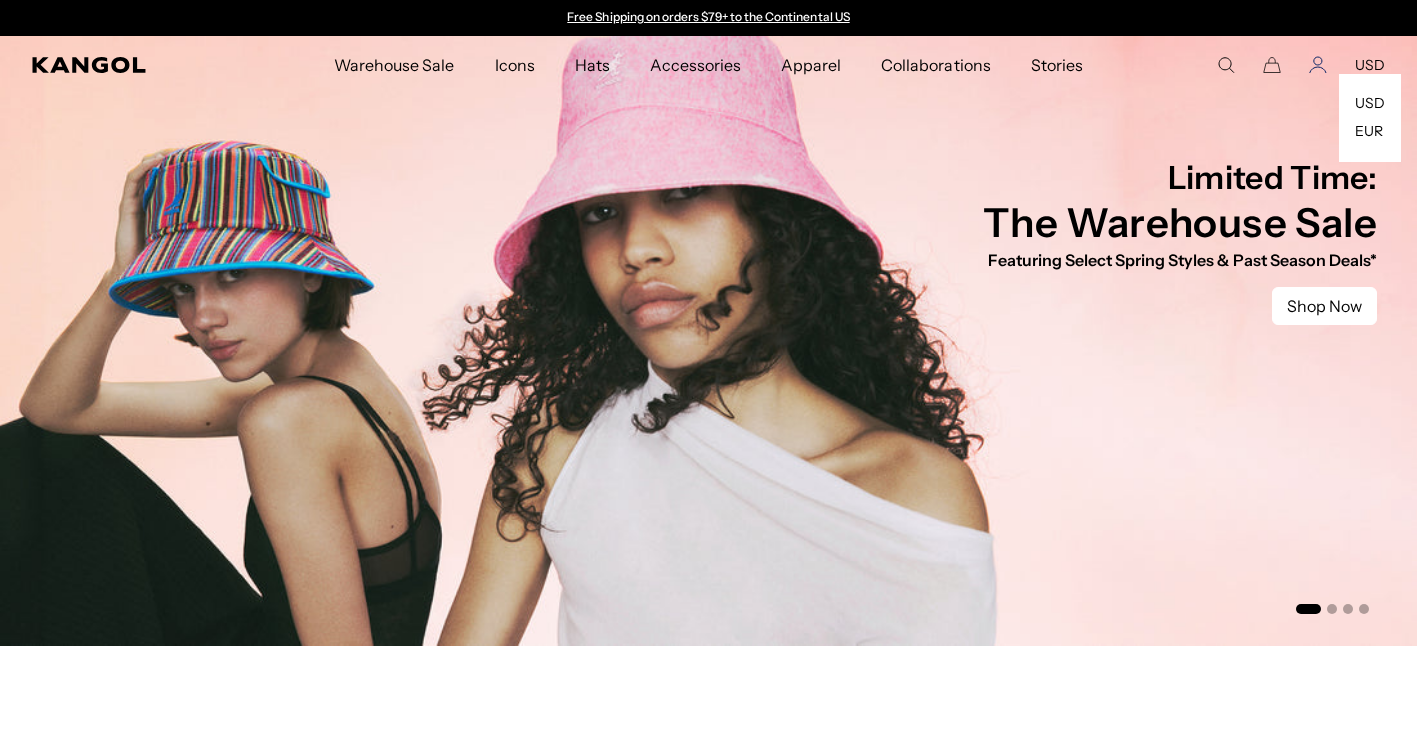scroll, scrollTop: 0, scrollLeft: 0, axis: both 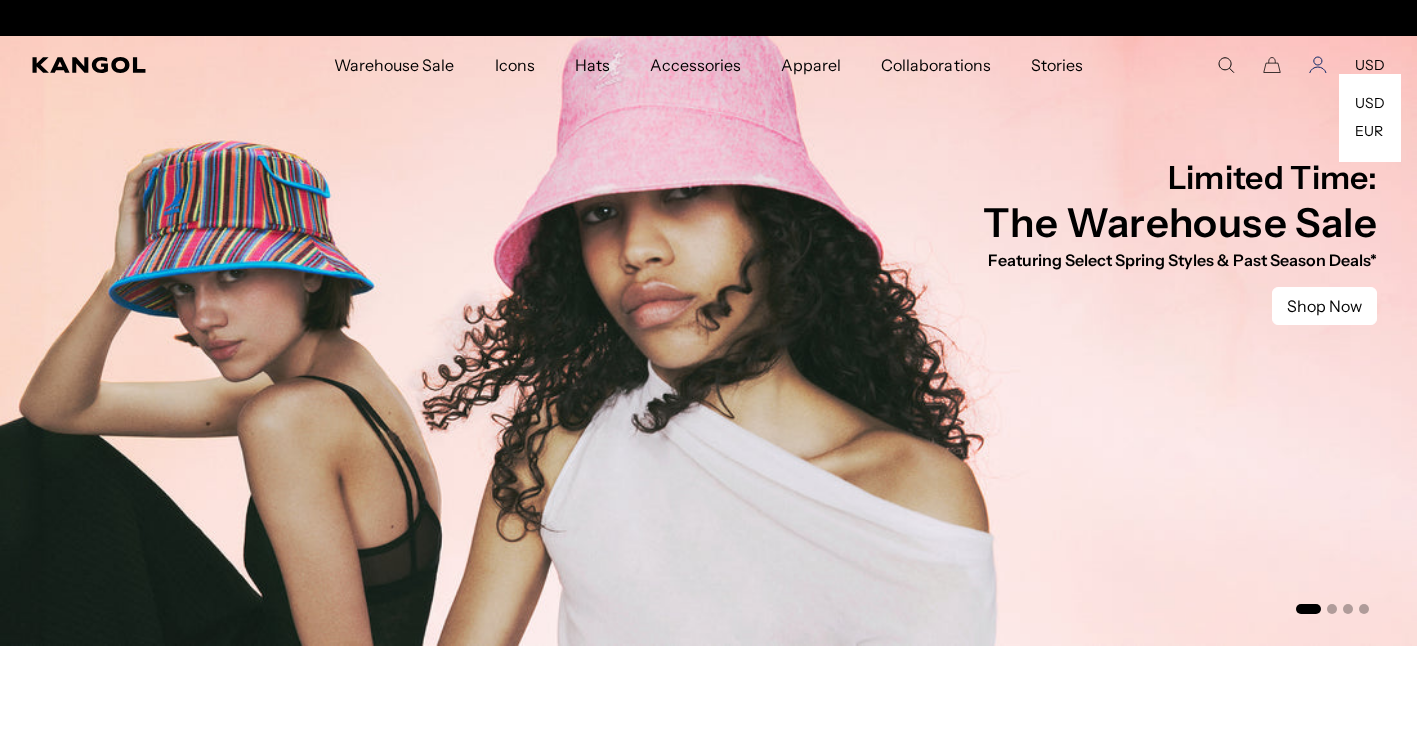 click 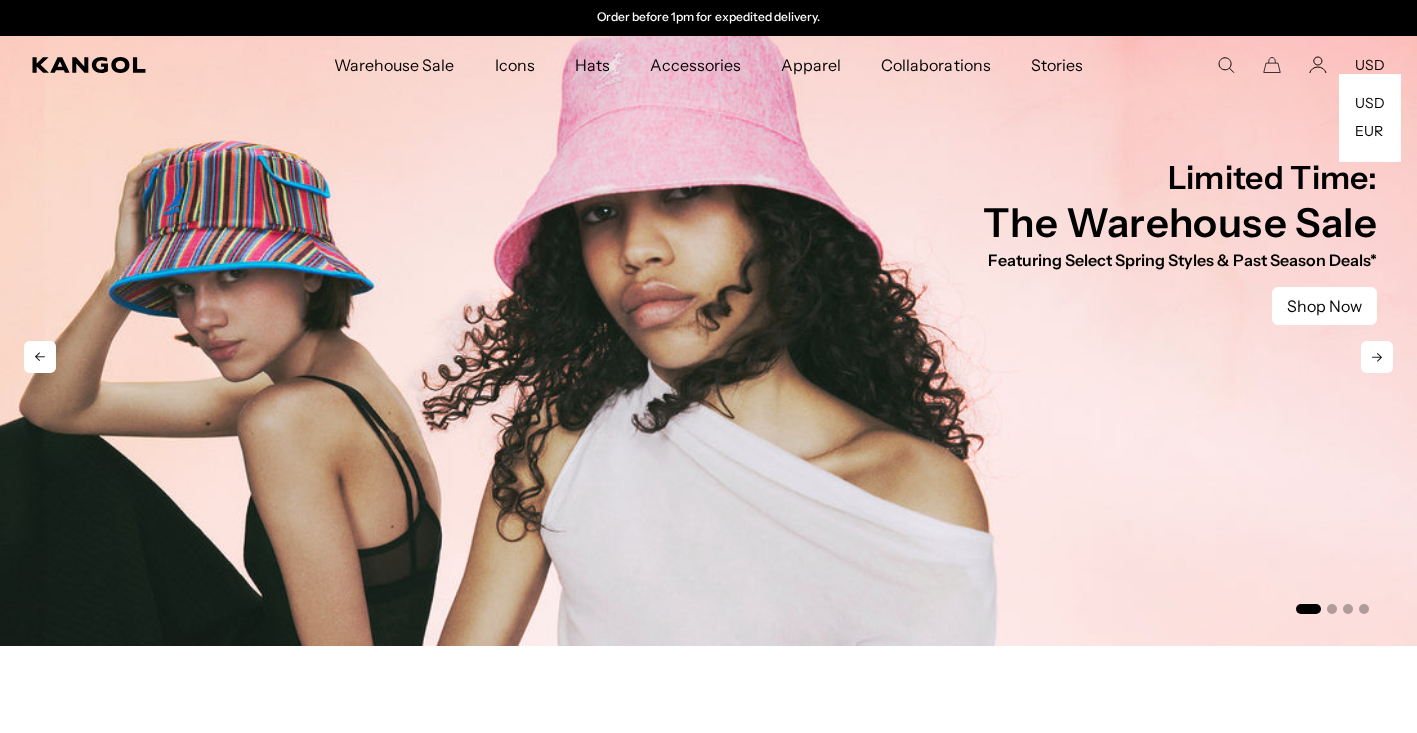 click at bounding box center (1180, 125) 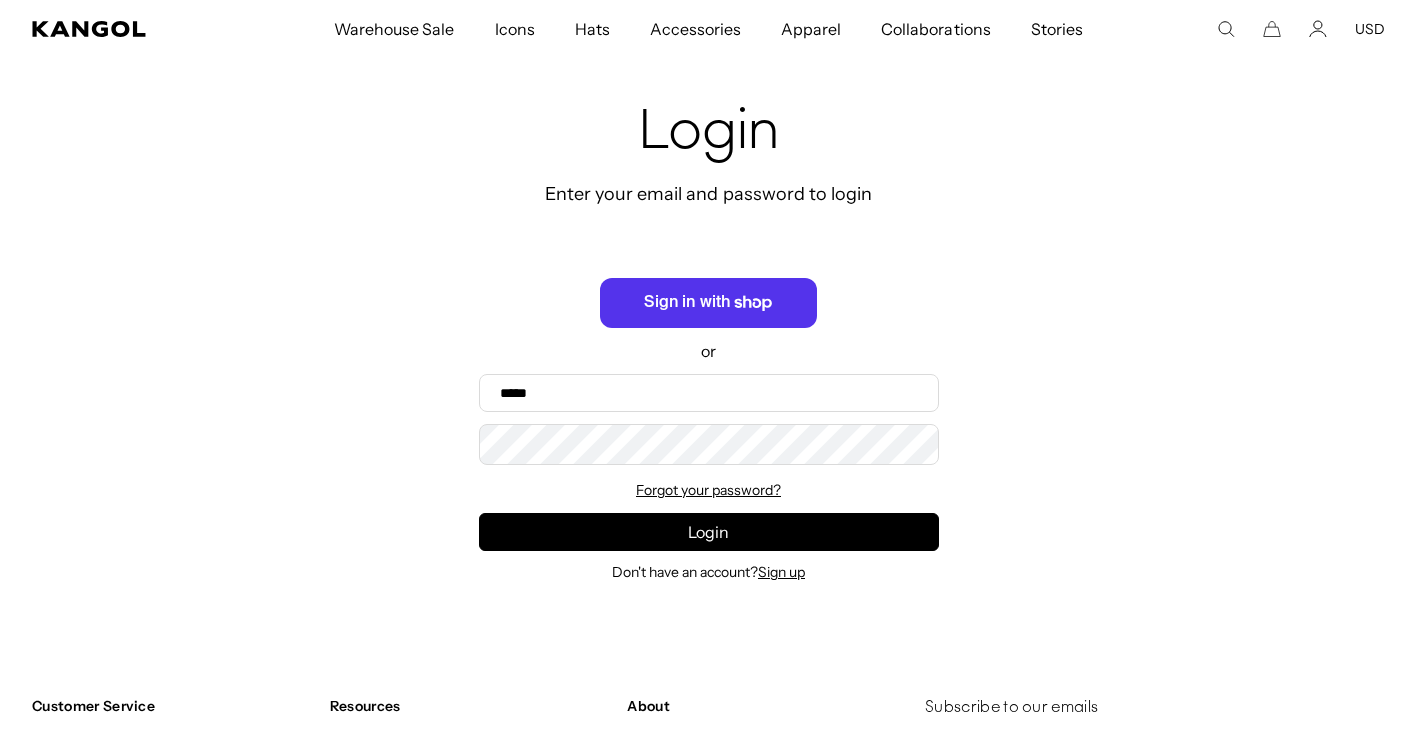 scroll, scrollTop: 300, scrollLeft: 0, axis: vertical 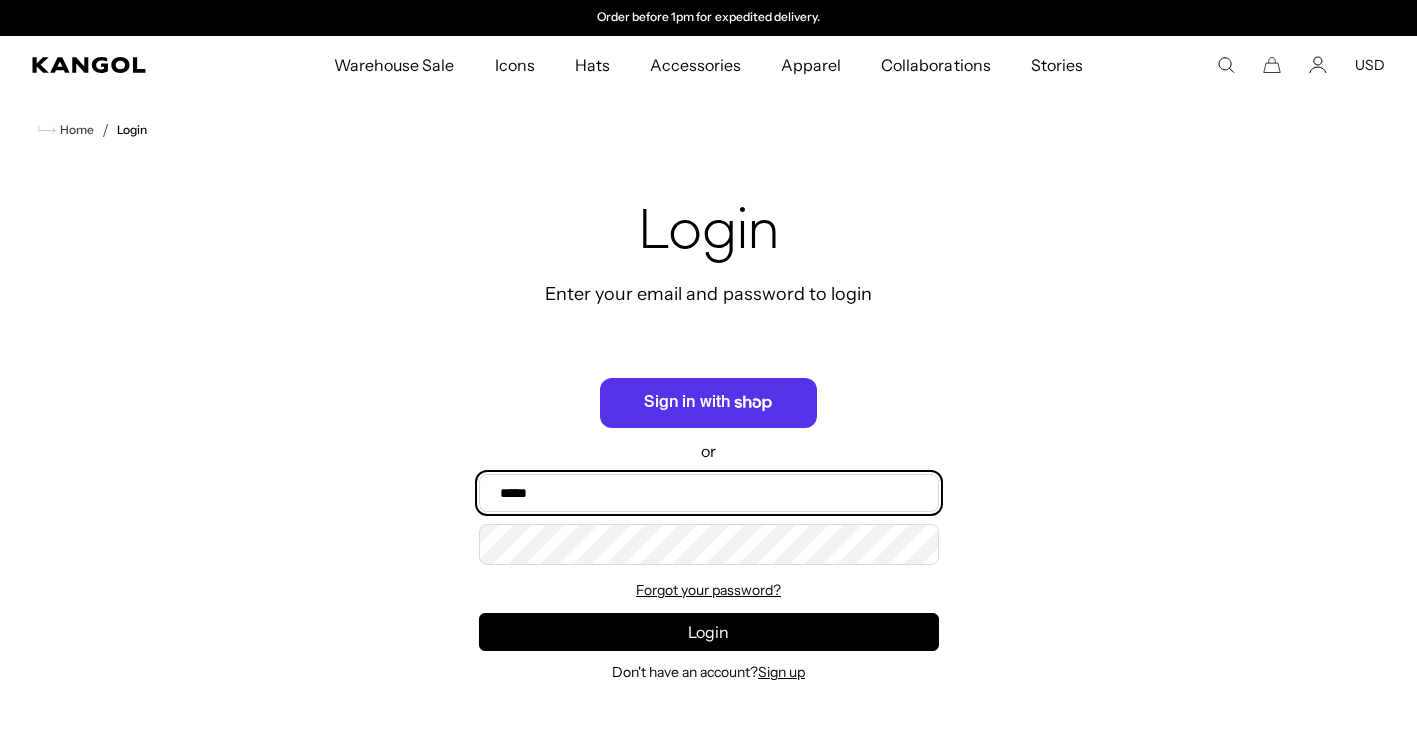 click on "Email" at bounding box center (709, 493) 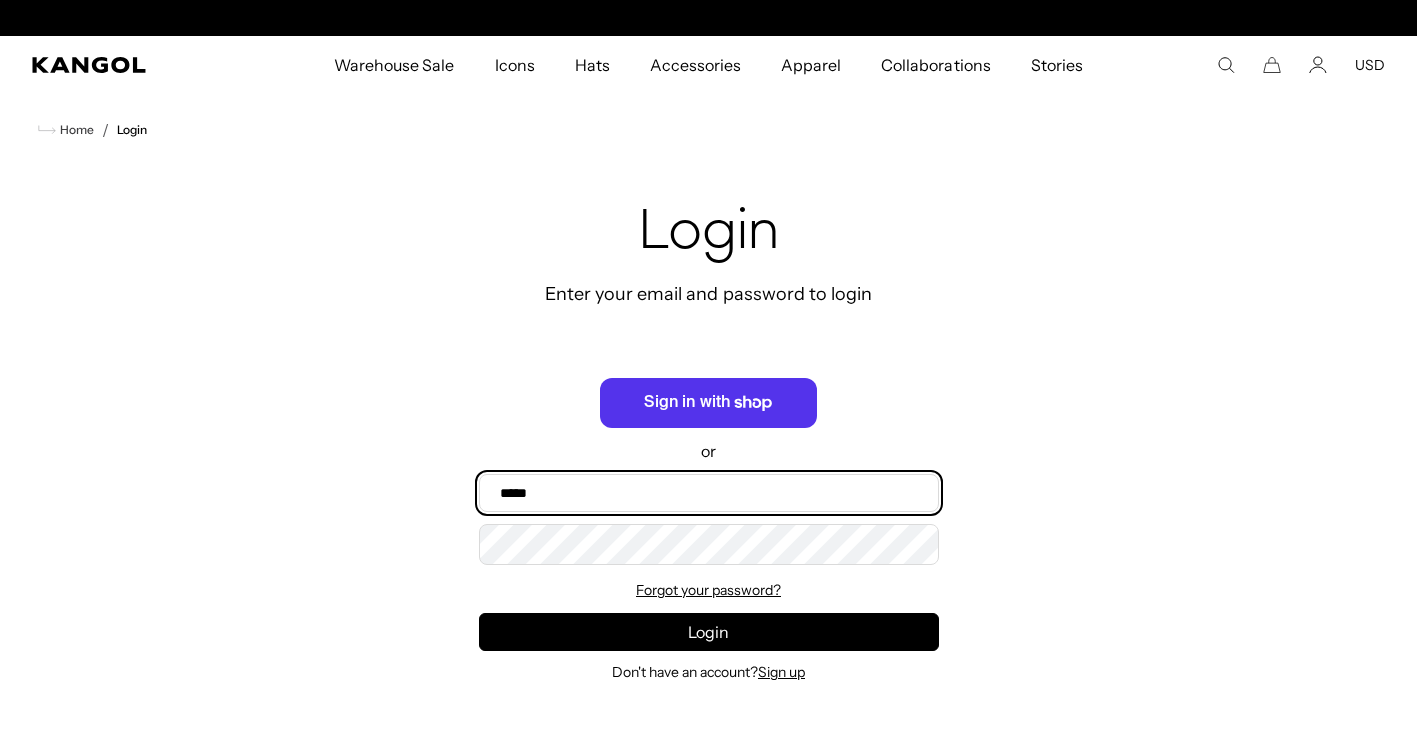scroll, scrollTop: 0, scrollLeft: 0, axis: both 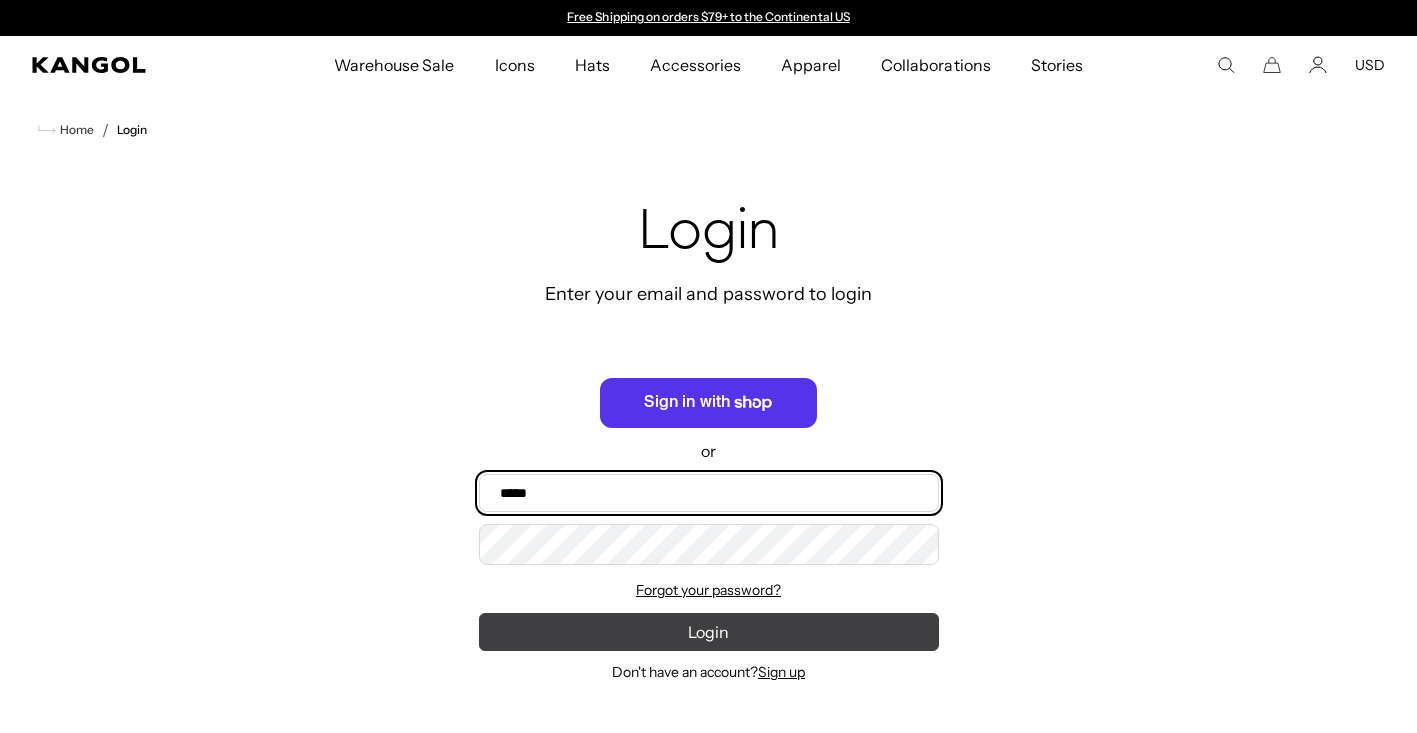 type on "**********" 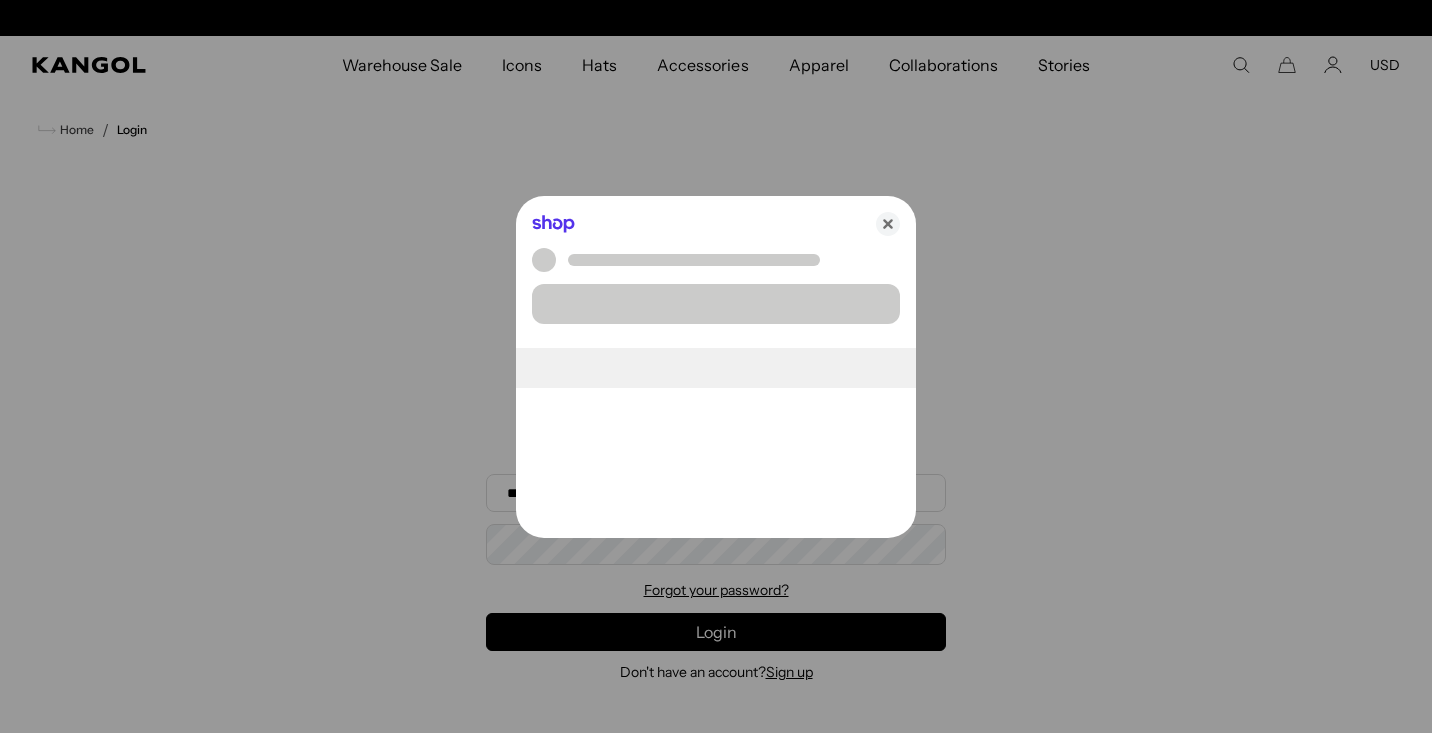 click at bounding box center [716, 366] 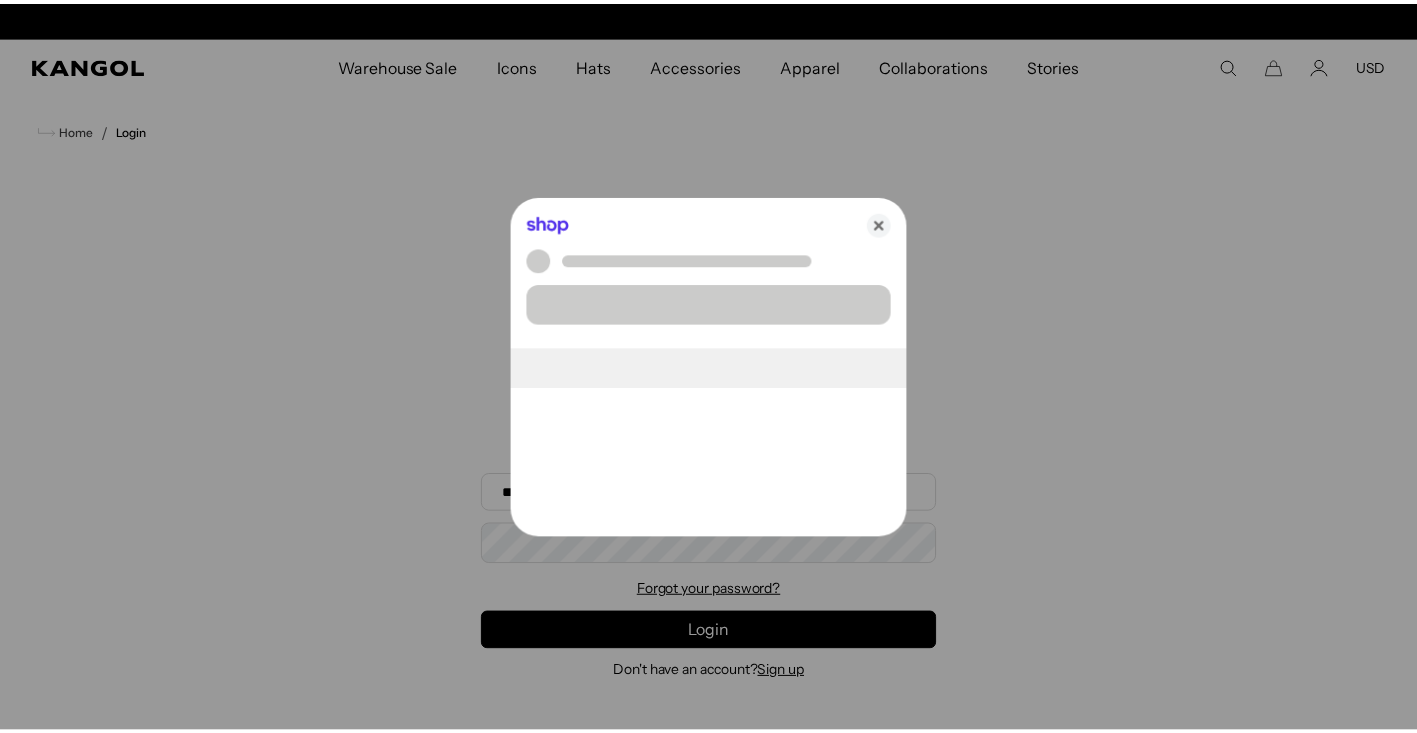 scroll, scrollTop: 0, scrollLeft: 412, axis: horizontal 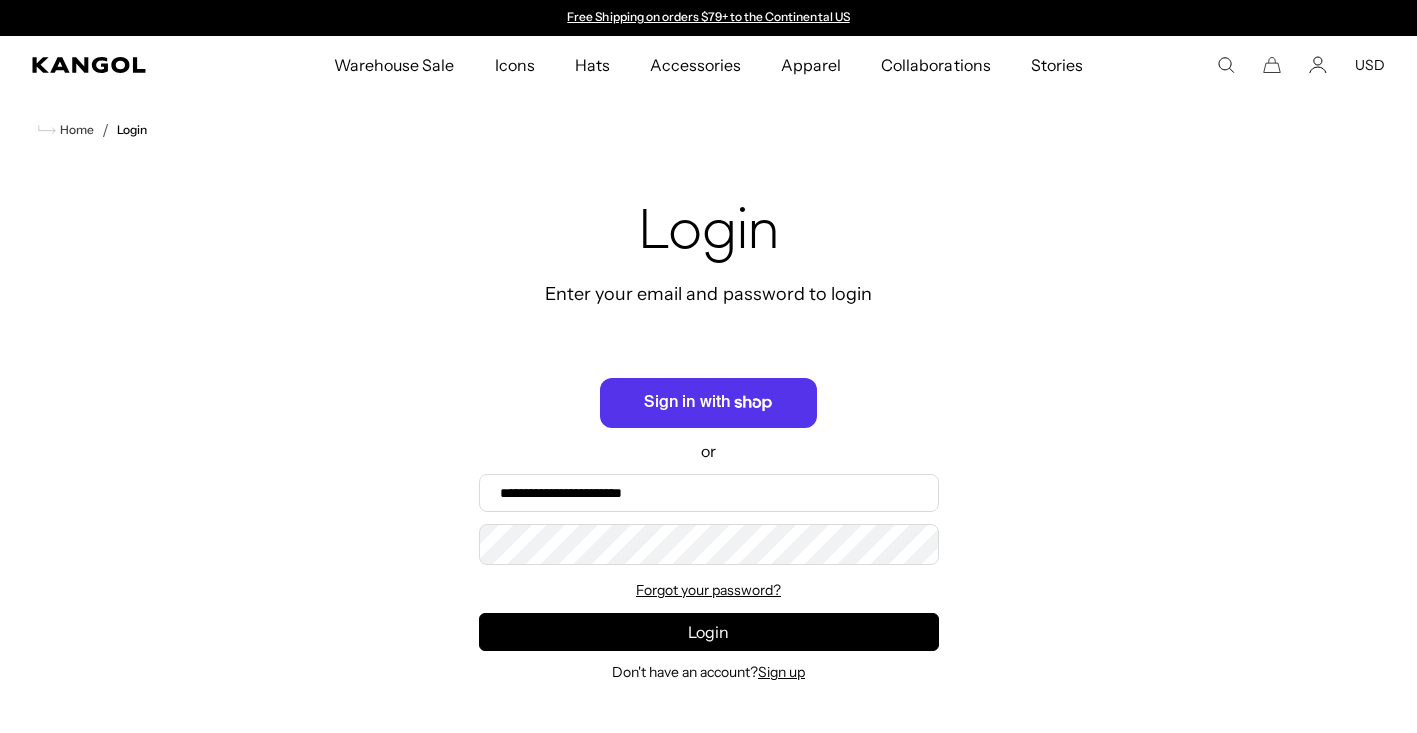 click on "**********" at bounding box center [709, 481] 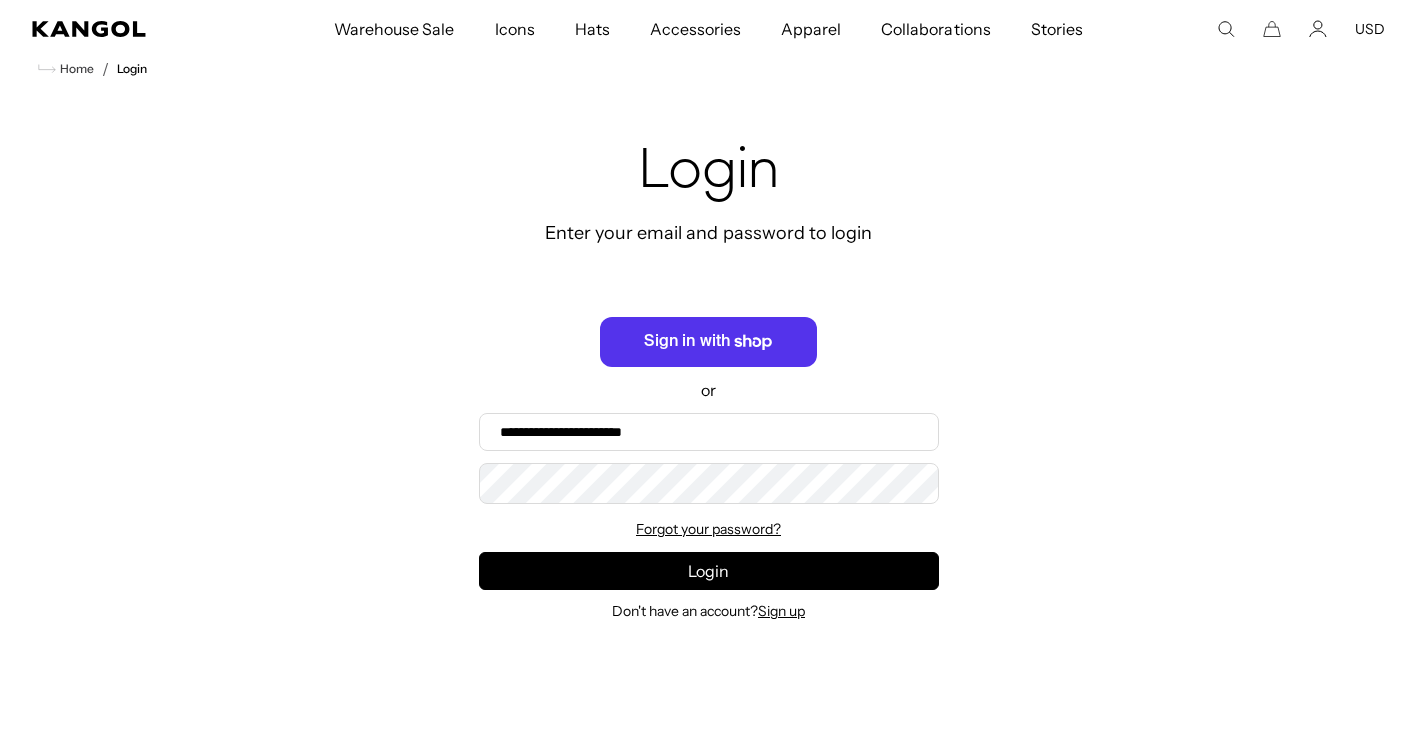 scroll, scrollTop: 0, scrollLeft: 0, axis: both 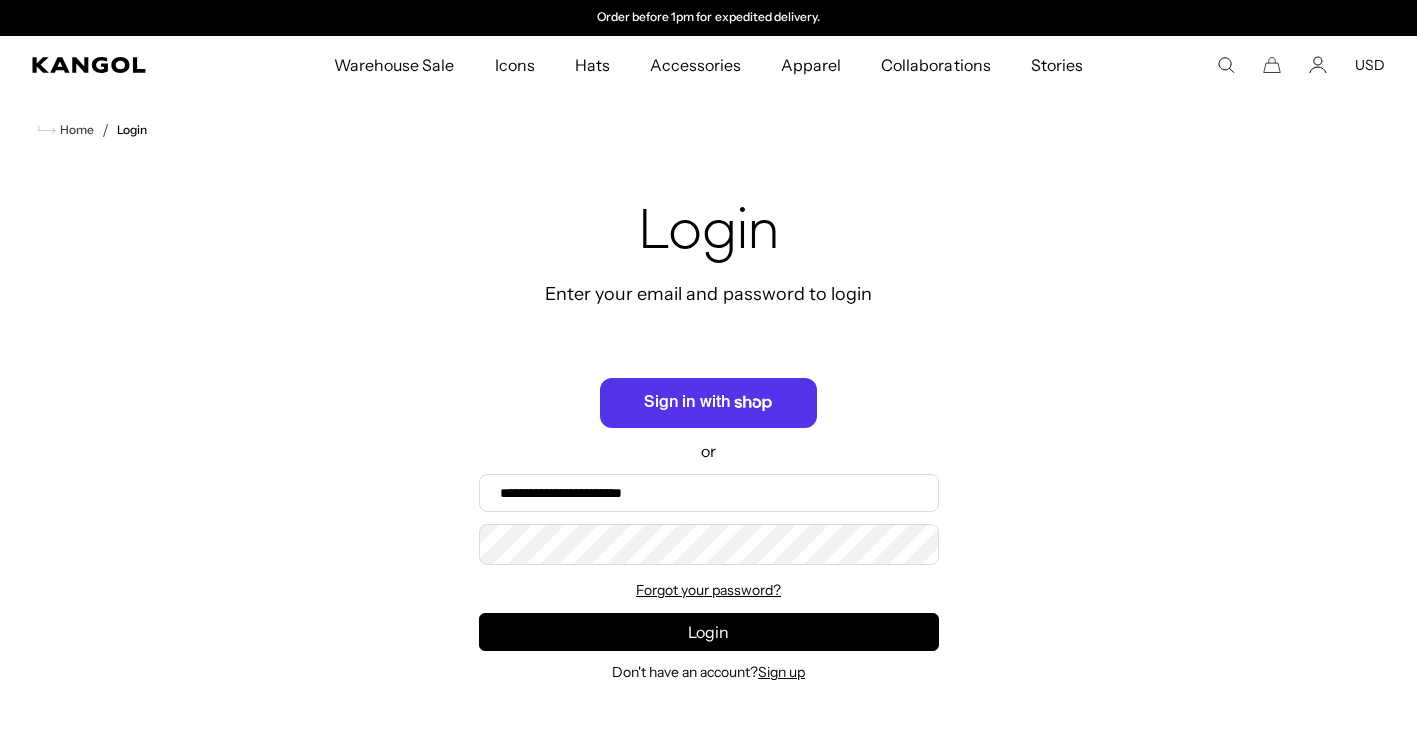 click on "Enter your email and password to login" at bounding box center (709, 294) 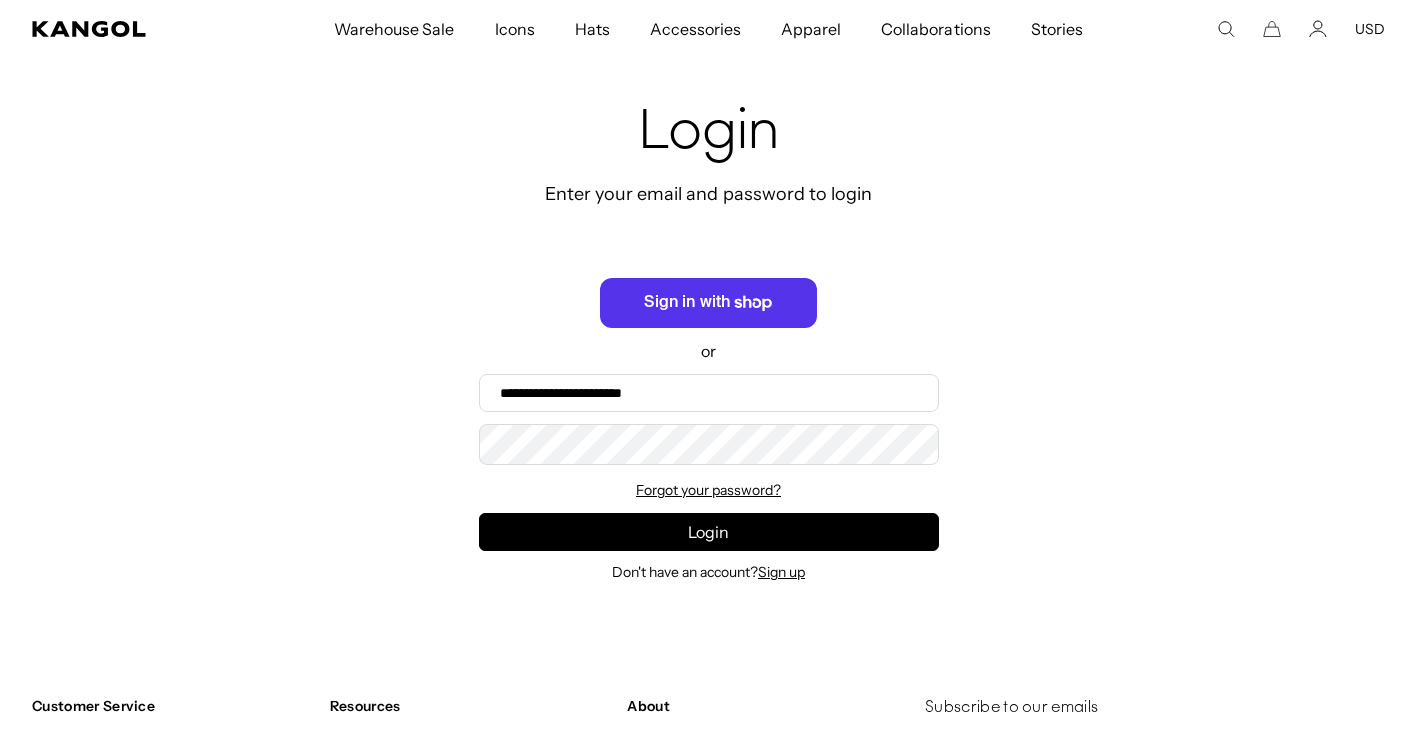 scroll, scrollTop: 284, scrollLeft: 0, axis: vertical 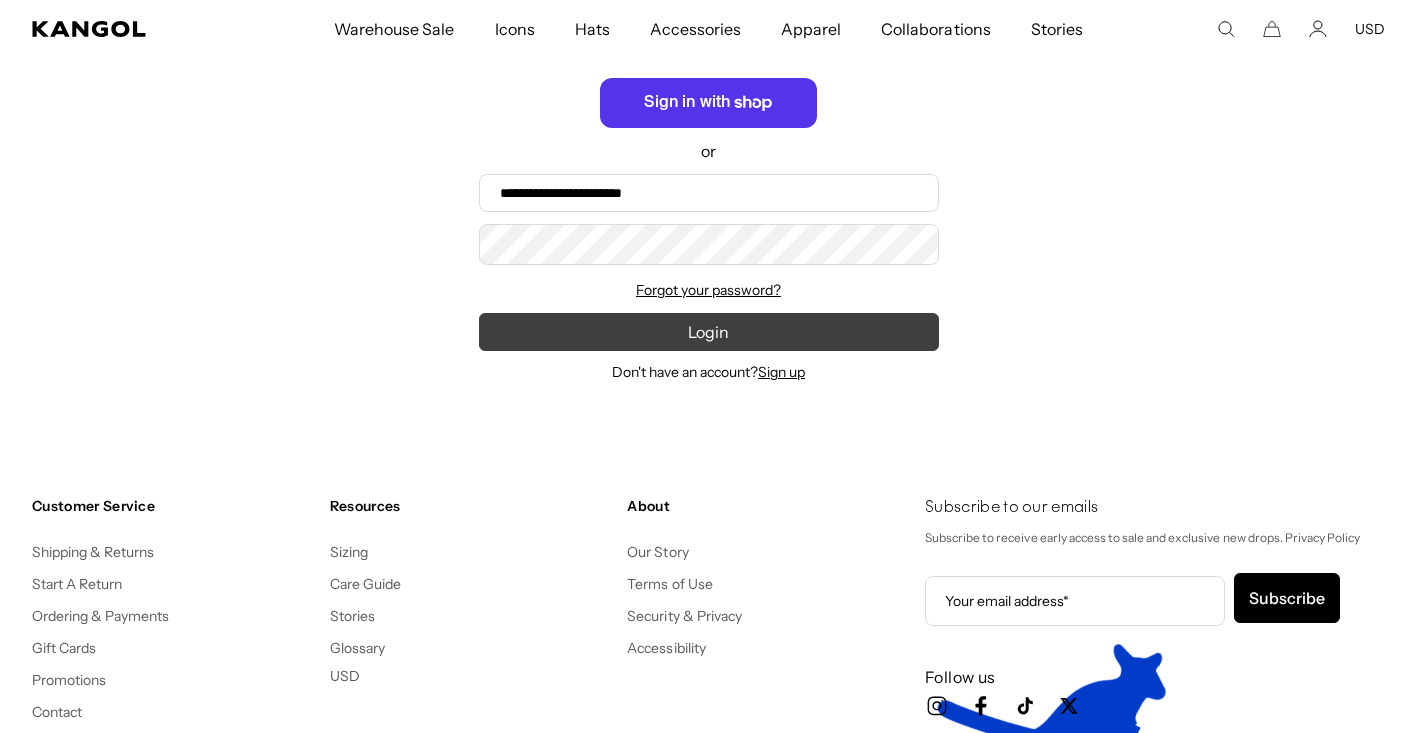 click on "Login" at bounding box center (709, 332) 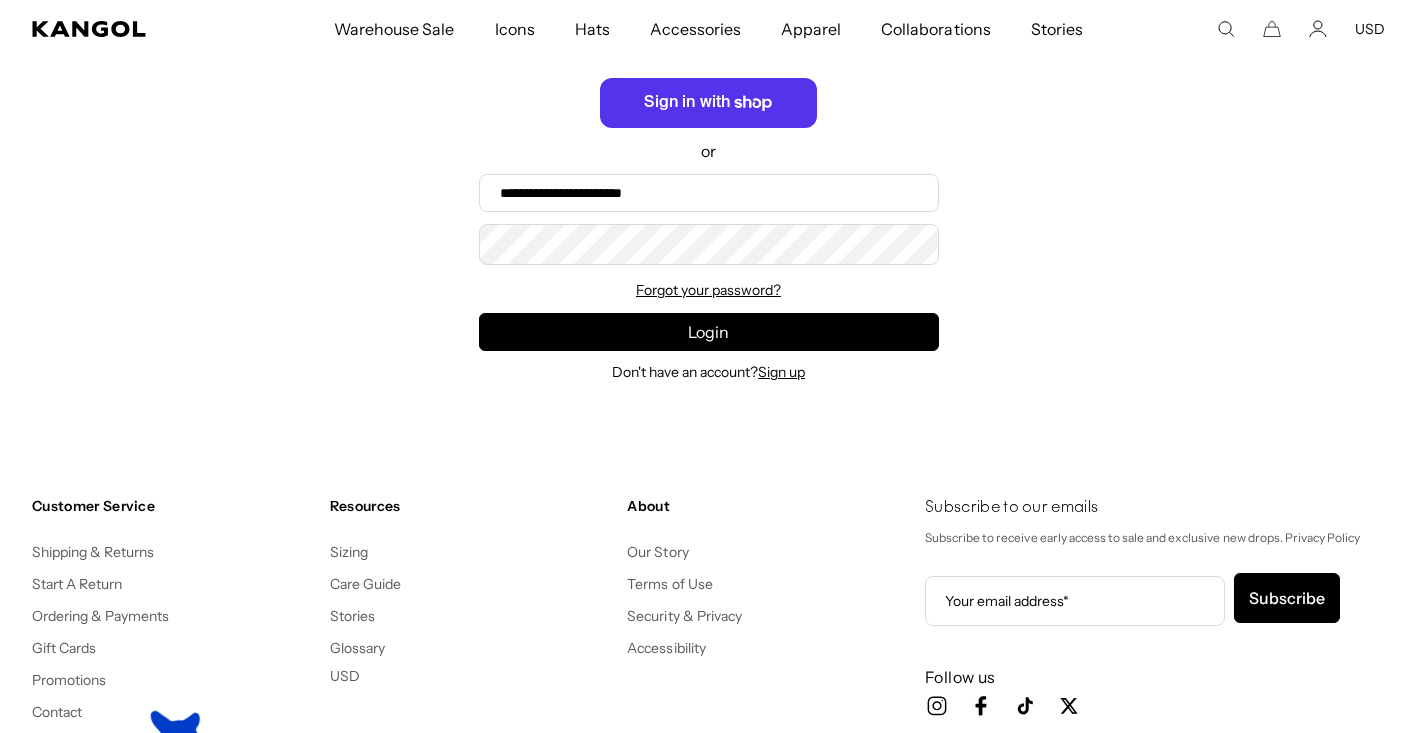 scroll, scrollTop: 0, scrollLeft: 412, axis: horizontal 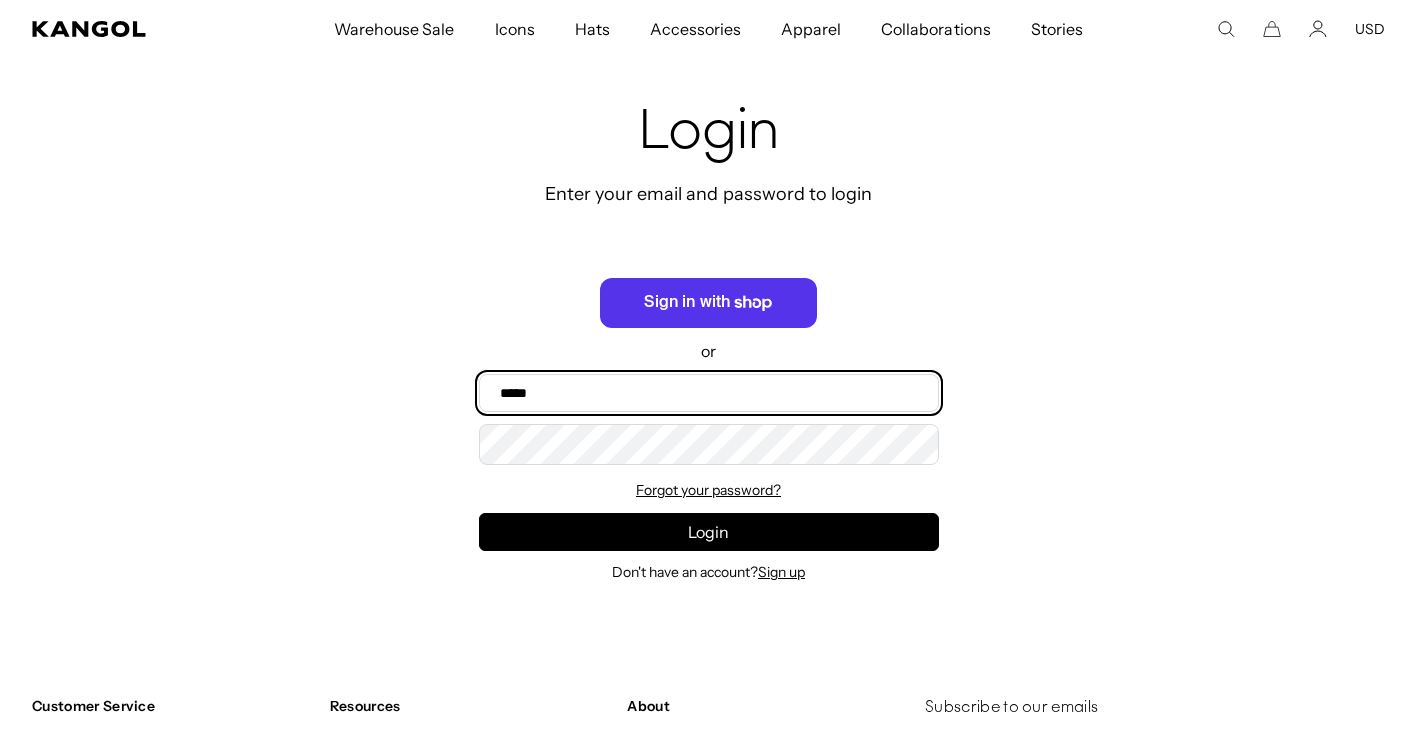 click on "Email" at bounding box center [709, 393] 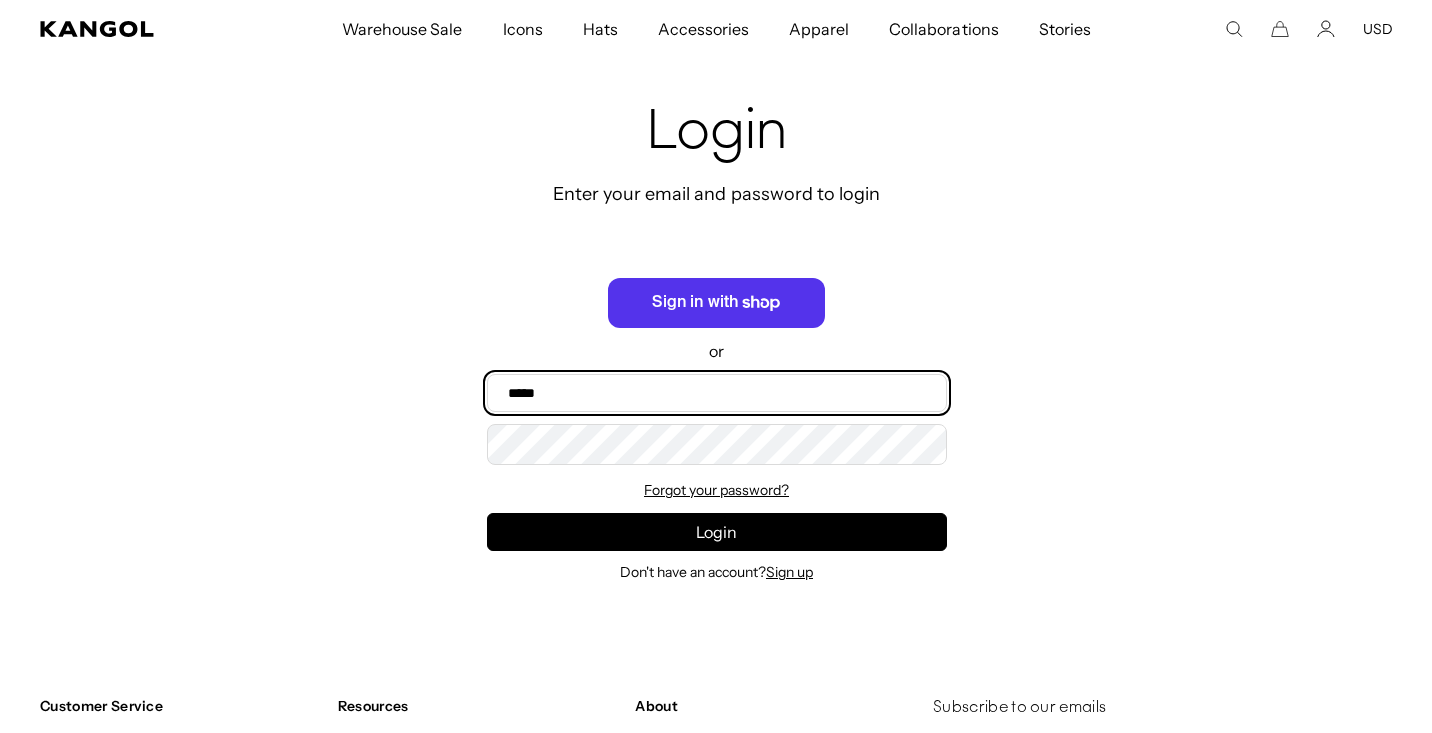 scroll, scrollTop: 0, scrollLeft: 412, axis: horizontal 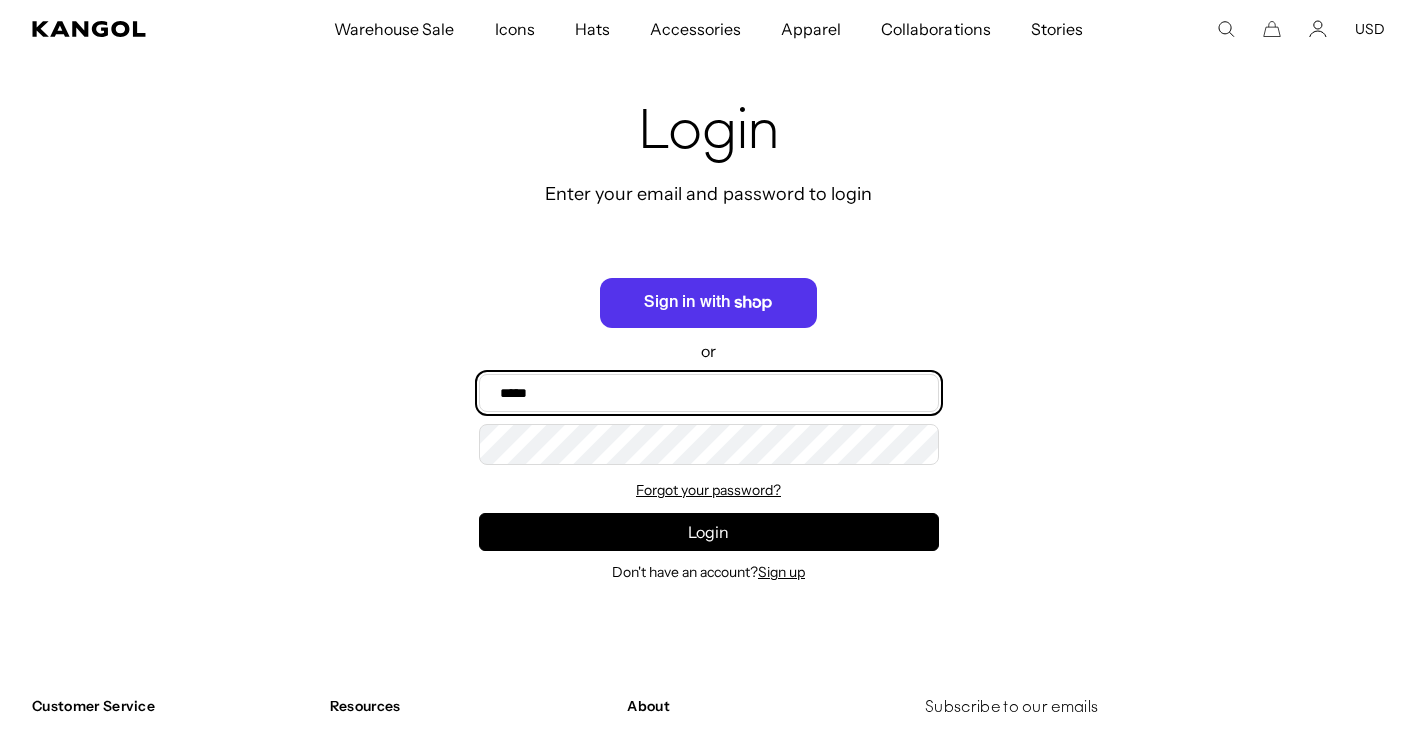 type on "**********" 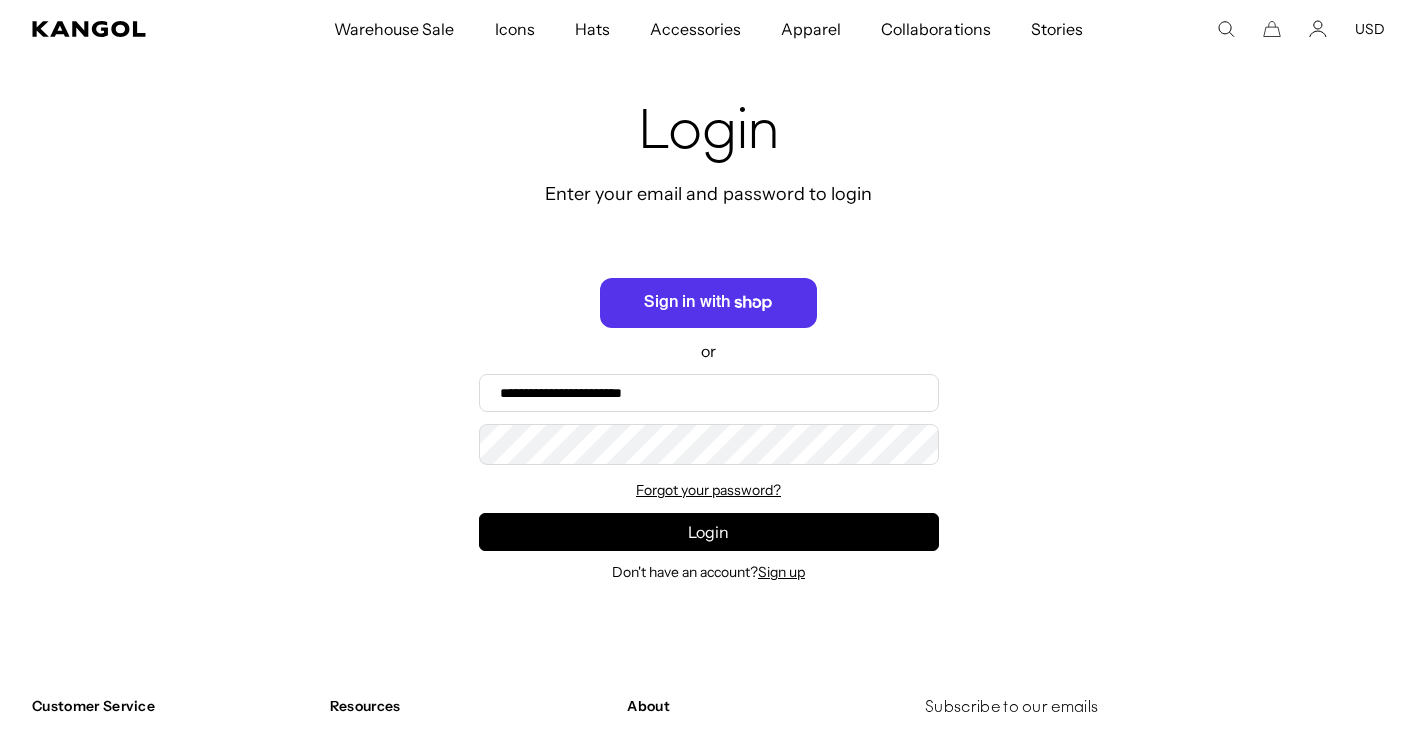 scroll, scrollTop: 0, scrollLeft: 412, axis: horizontal 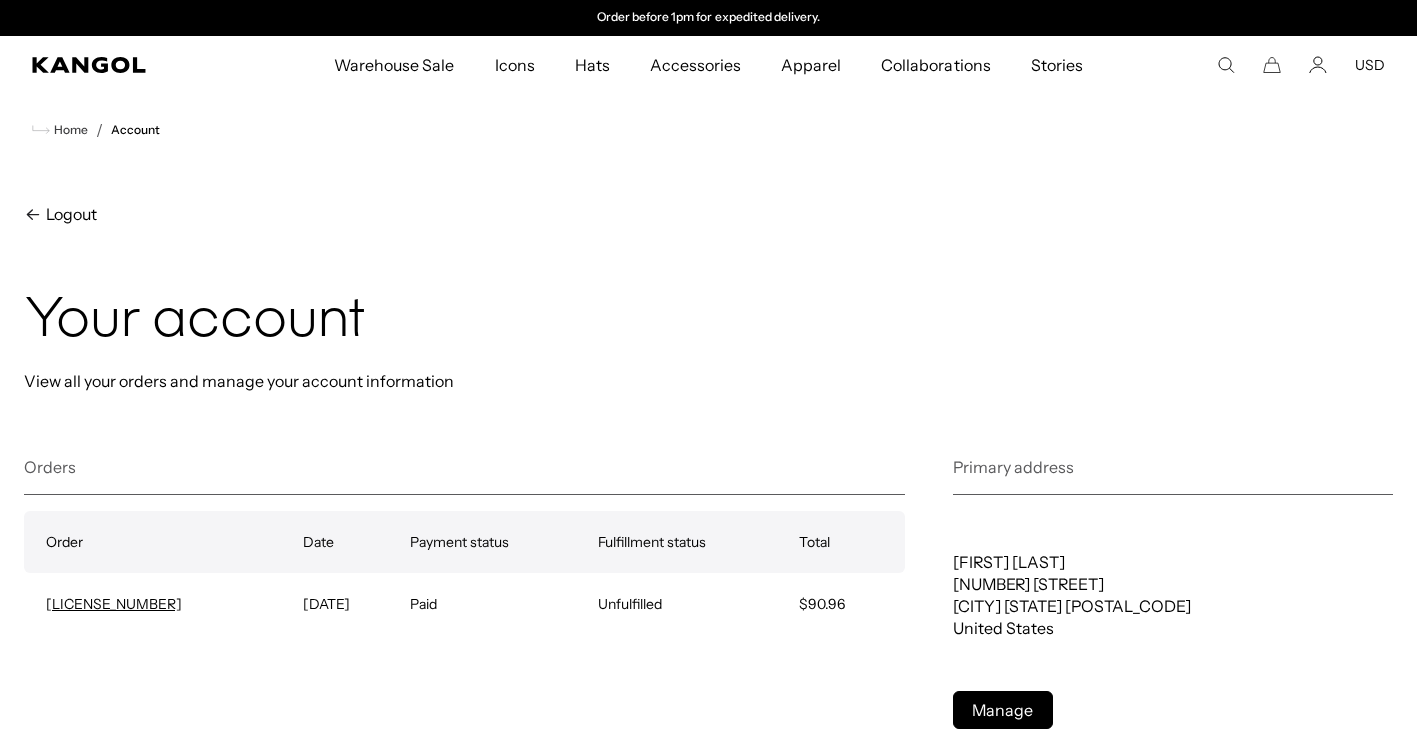 click on "Account" at bounding box center (135, 130) 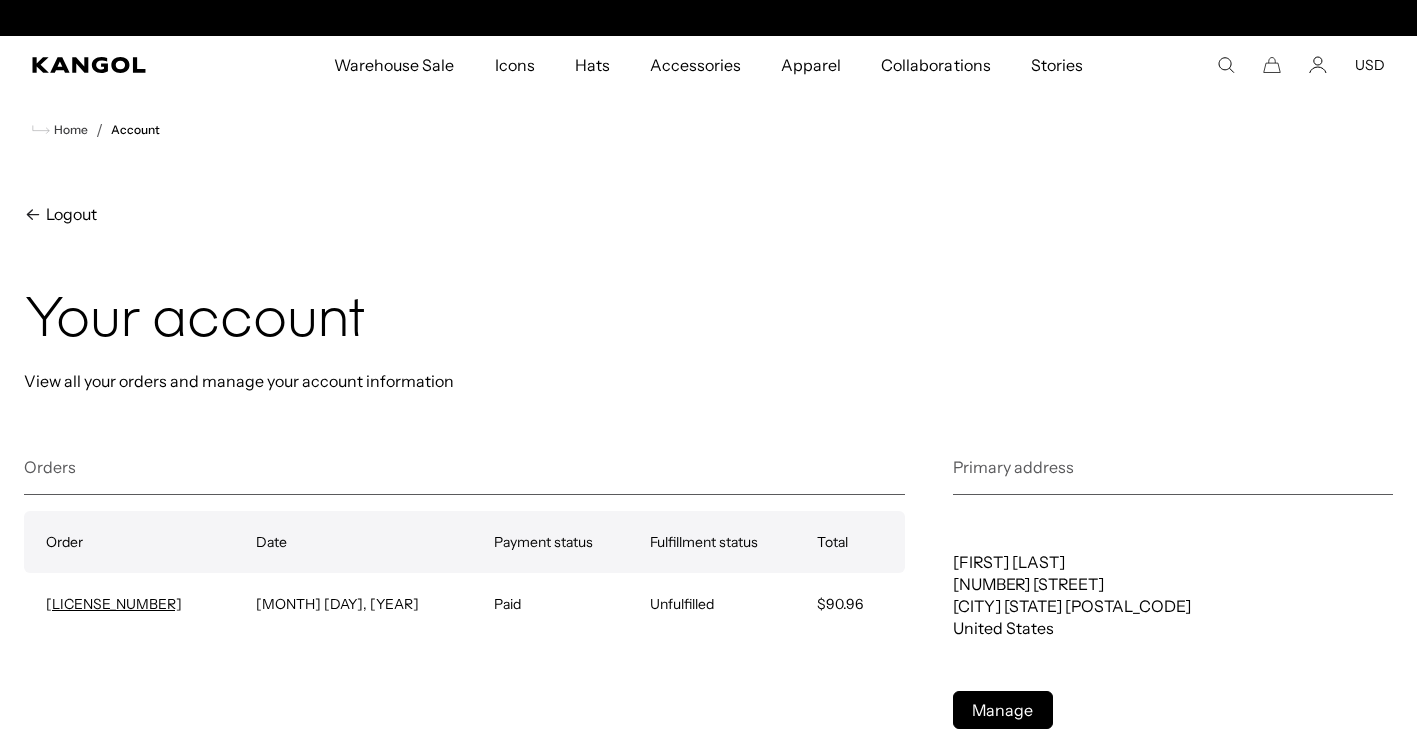 scroll, scrollTop: 100, scrollLeft: 0, axis: vertical 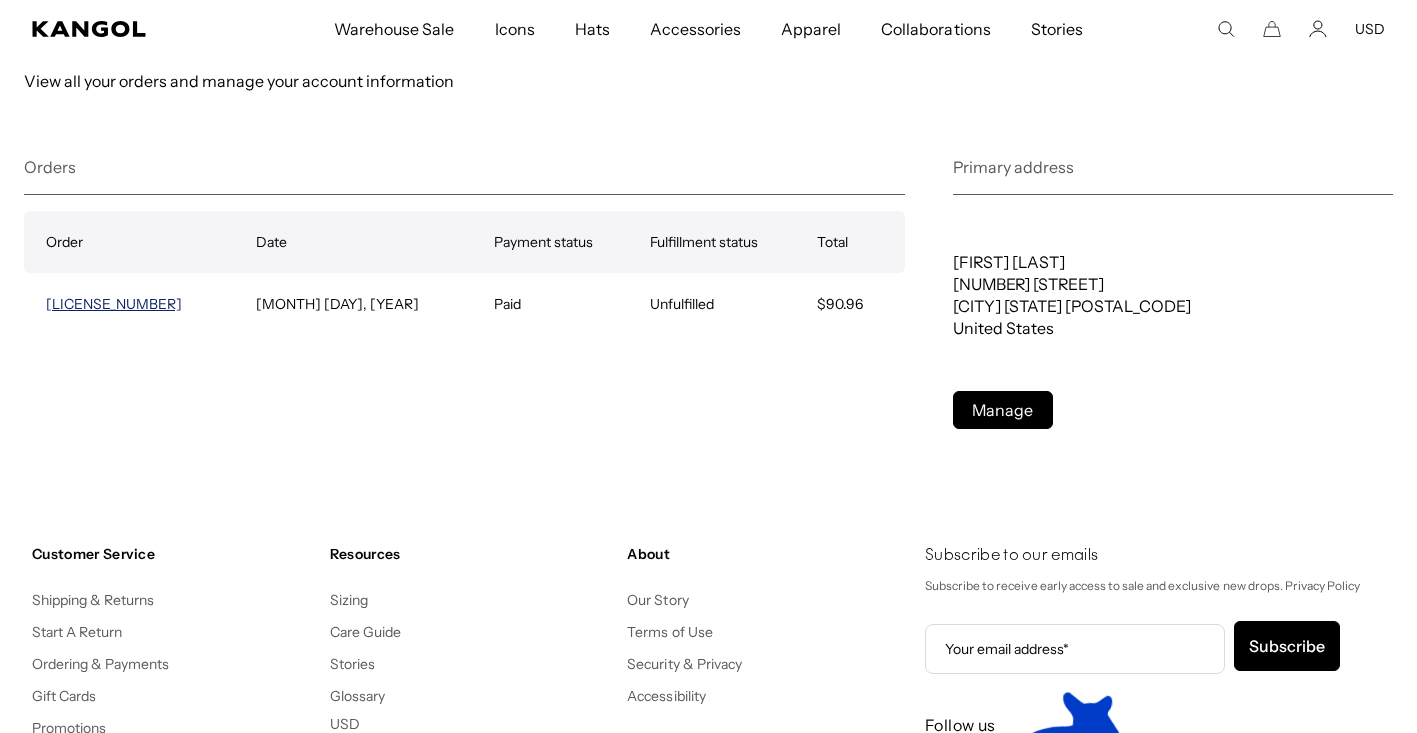 click on "[LICENSE_NUMBER]" at bounding box center [114, 304] 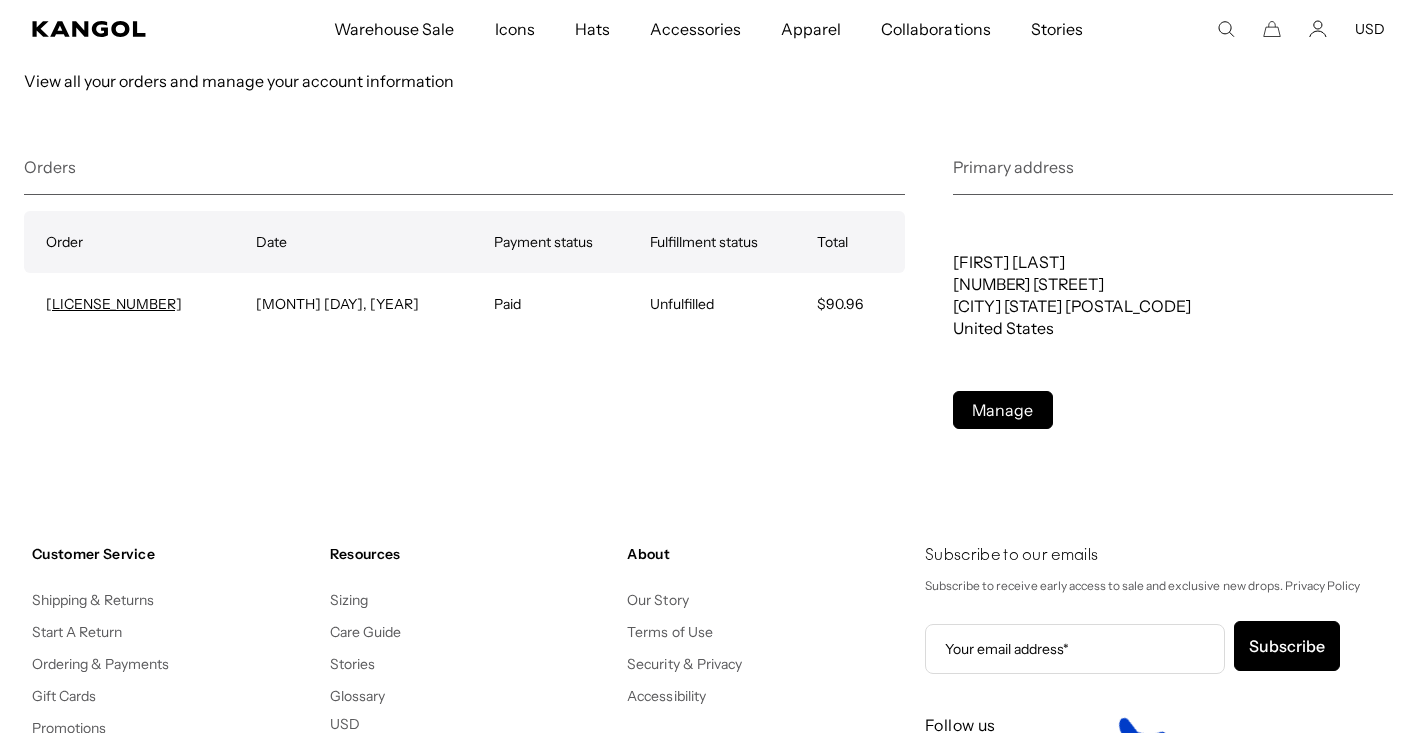 scroll, scrollTop: 0, scrollLeft: 412, axis: horizontal 